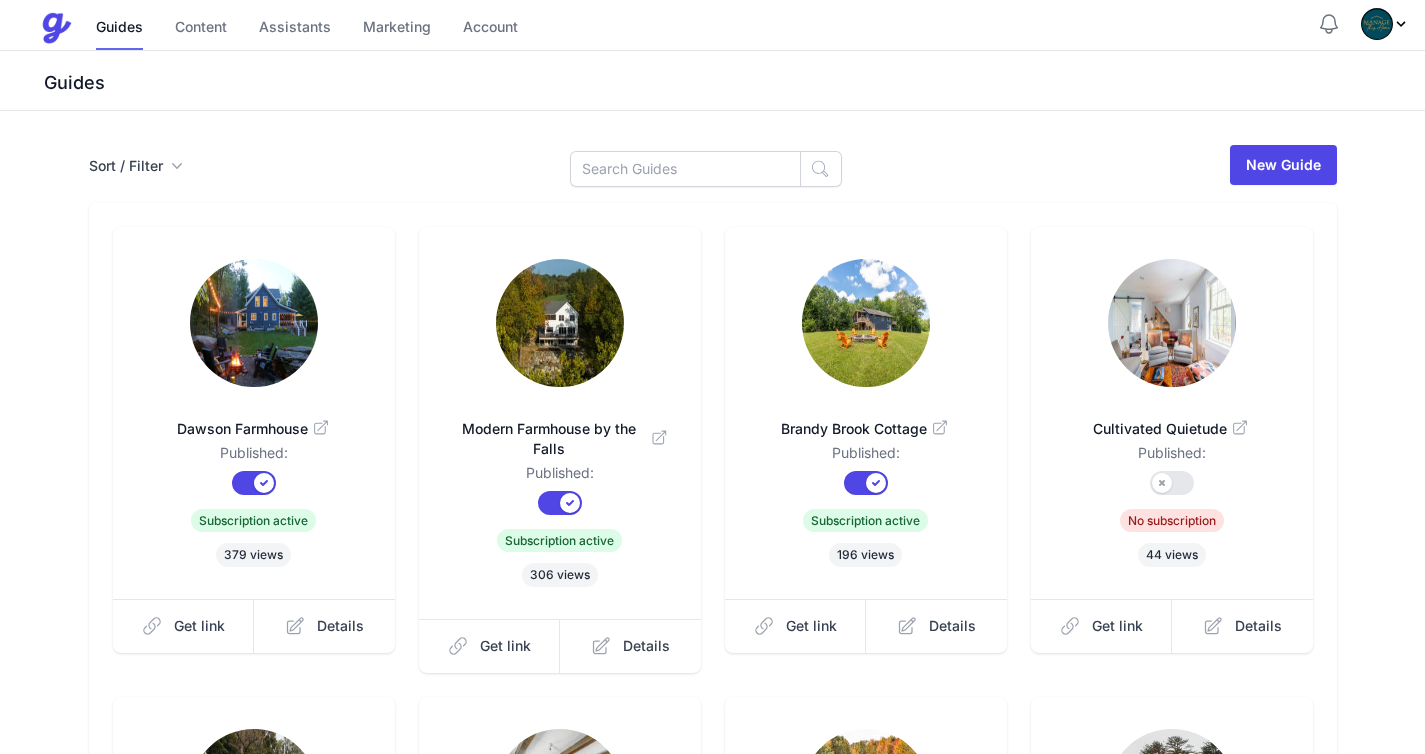 scroll, scrollTop: 0, scrollLeft: 0, axis: both 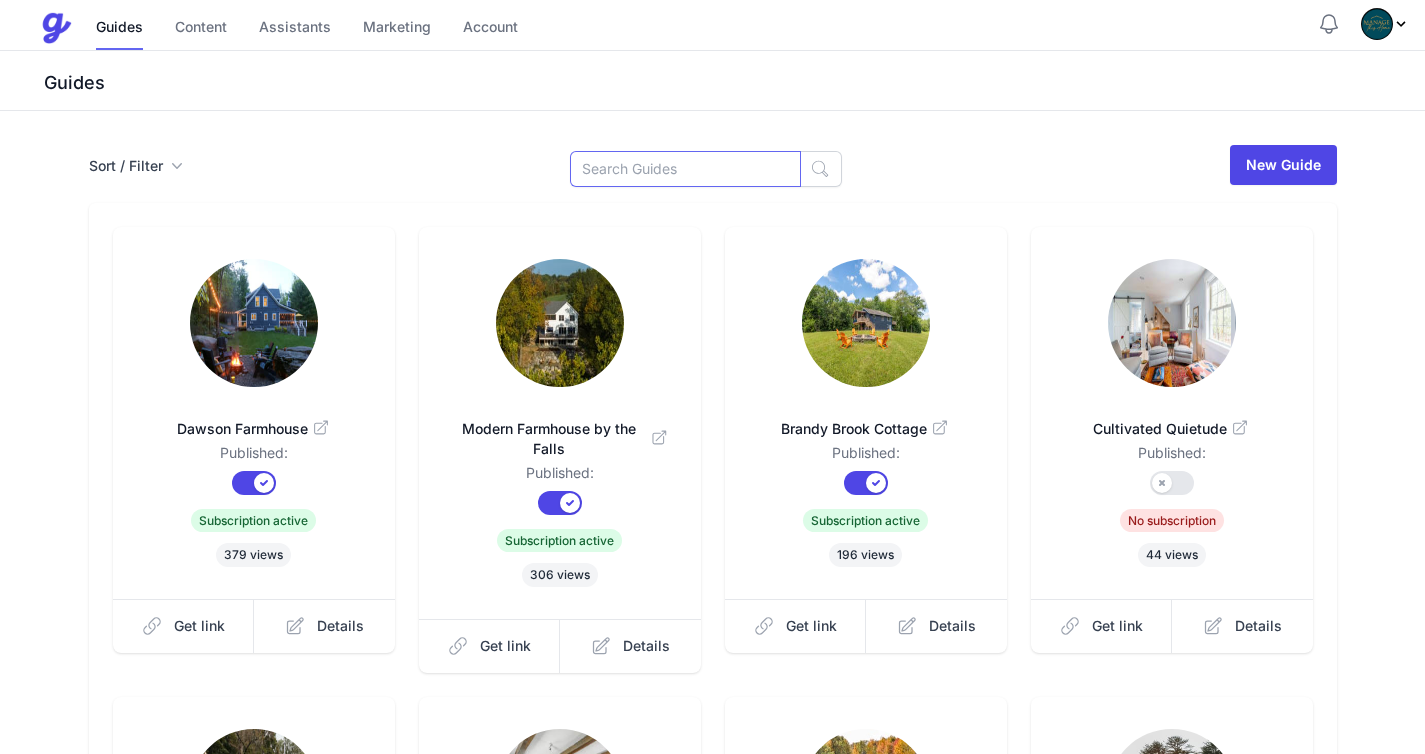 click at bounding box center (685, 169) 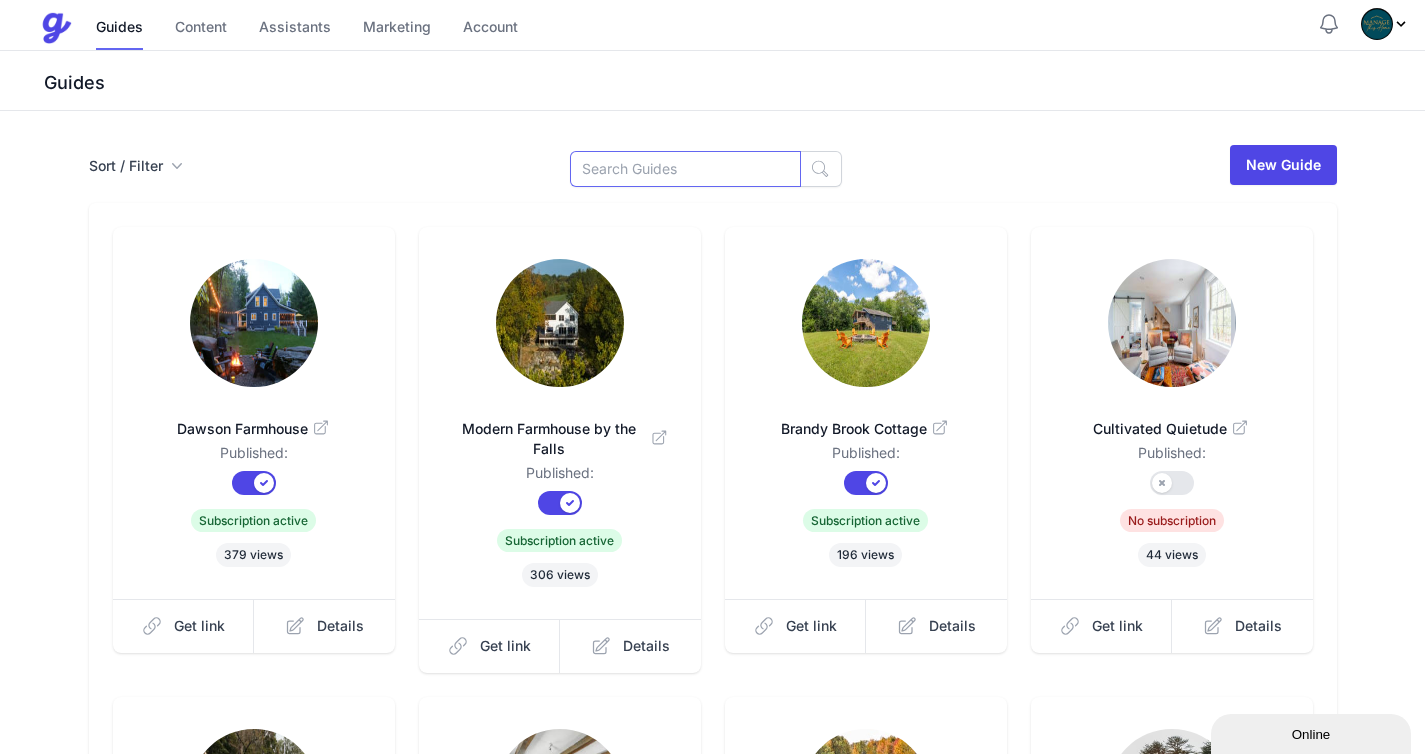 scroll, scrollTop: 0, scrollLeft: 0, axis: both 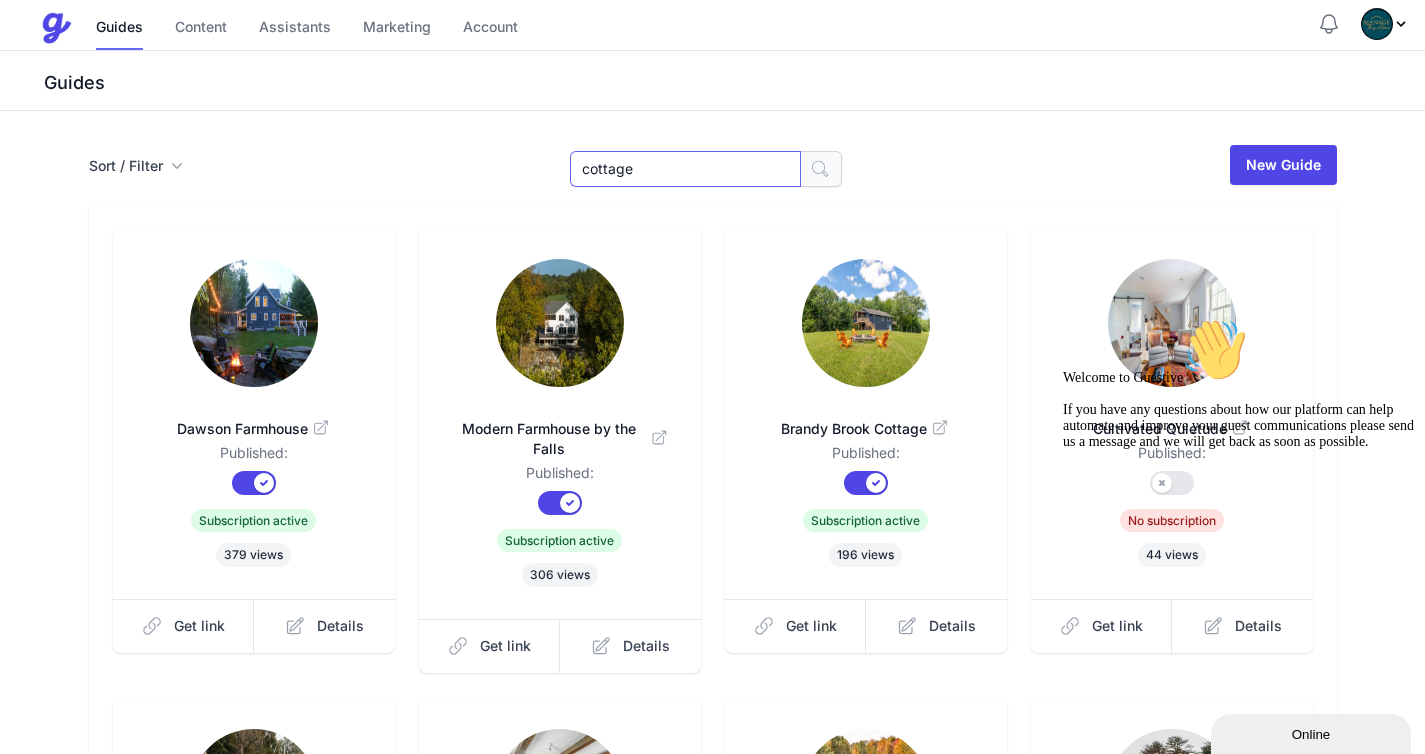 type on "cottage" 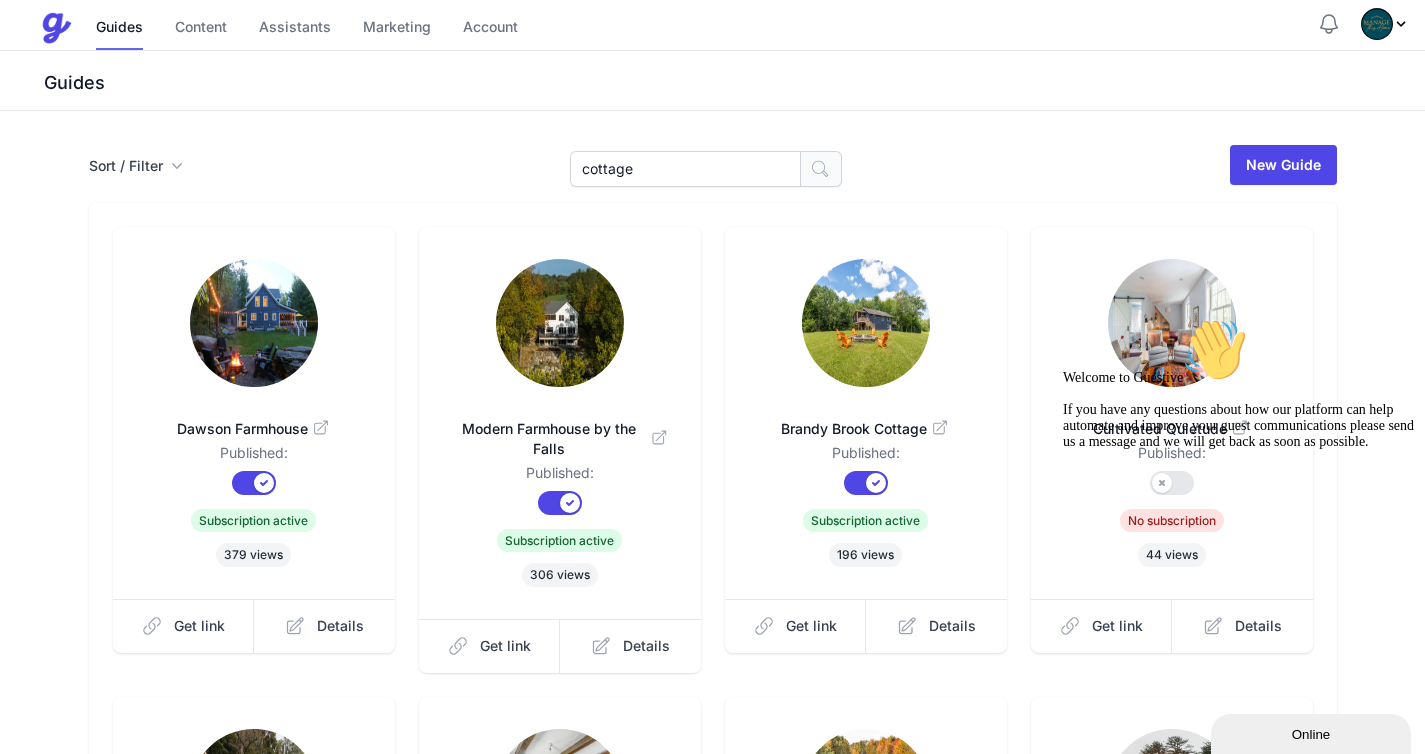 click 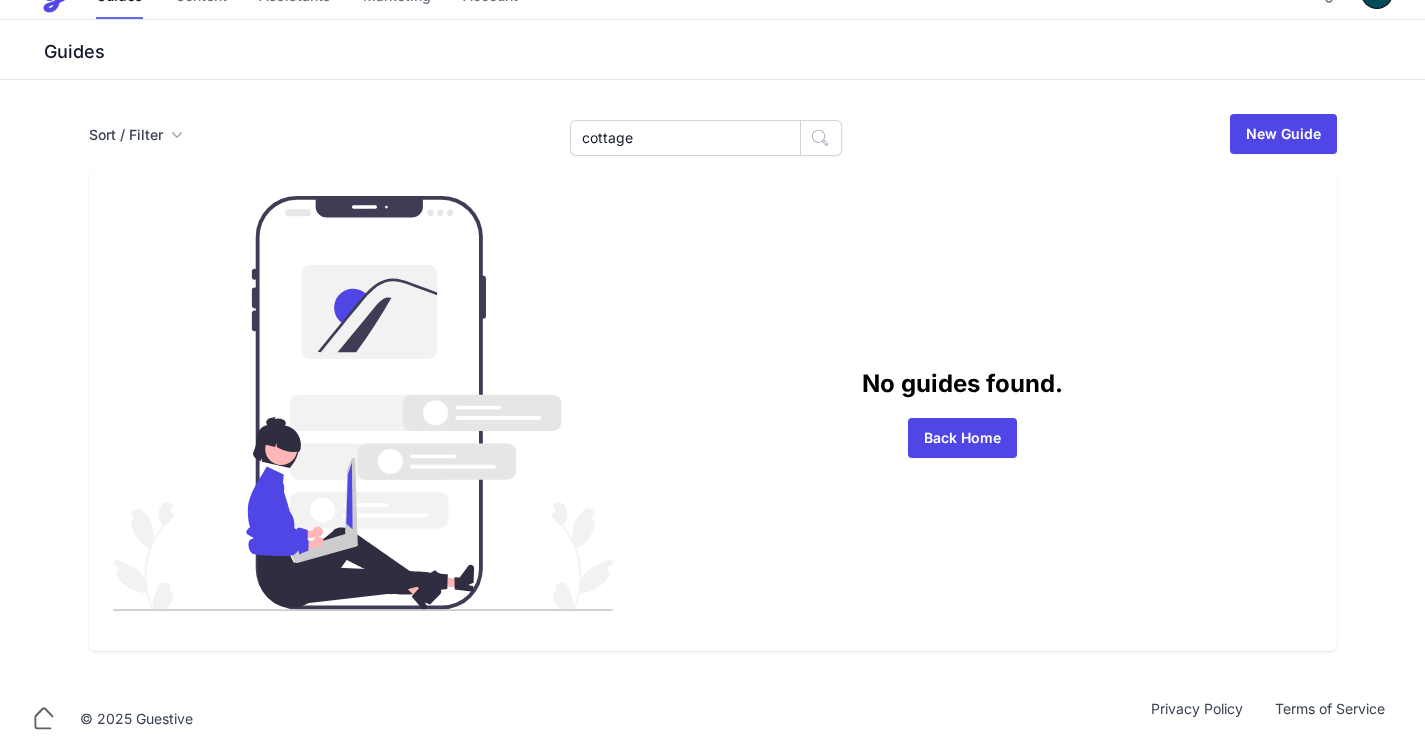 scroll, scrollTop: 32, scrollLeft: 0, axis: vertical 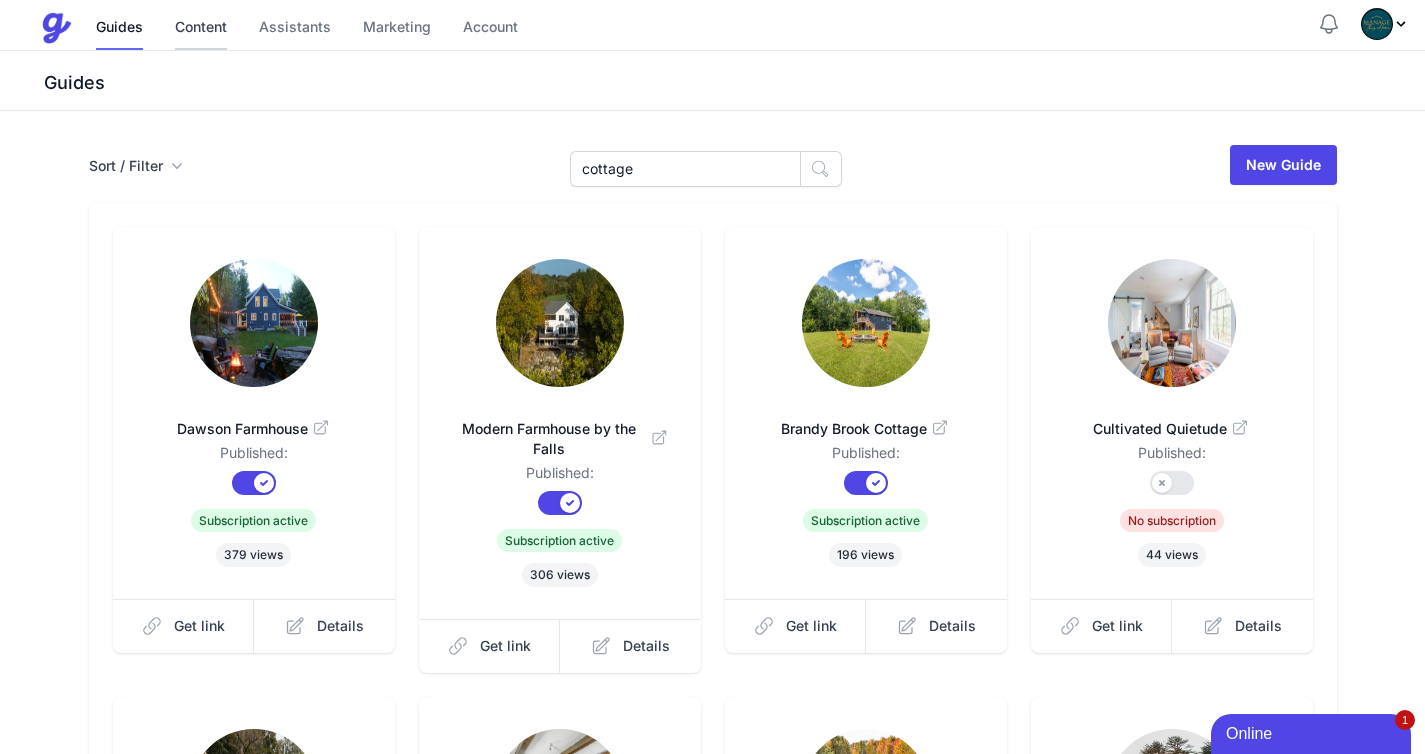 click on "Content" at bounding box center (201, 28) 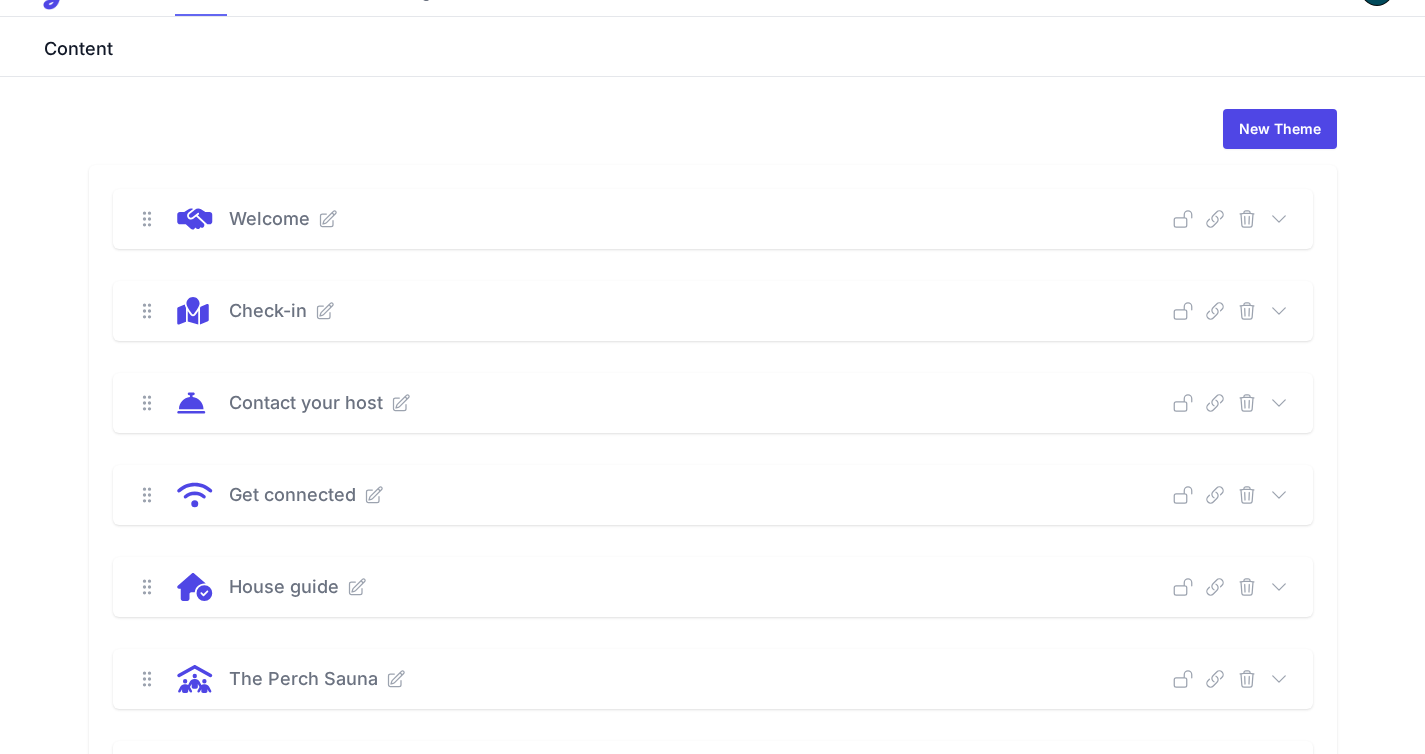 scroll, scrollTop: 48, scrollLeft: 0, axis: vertical 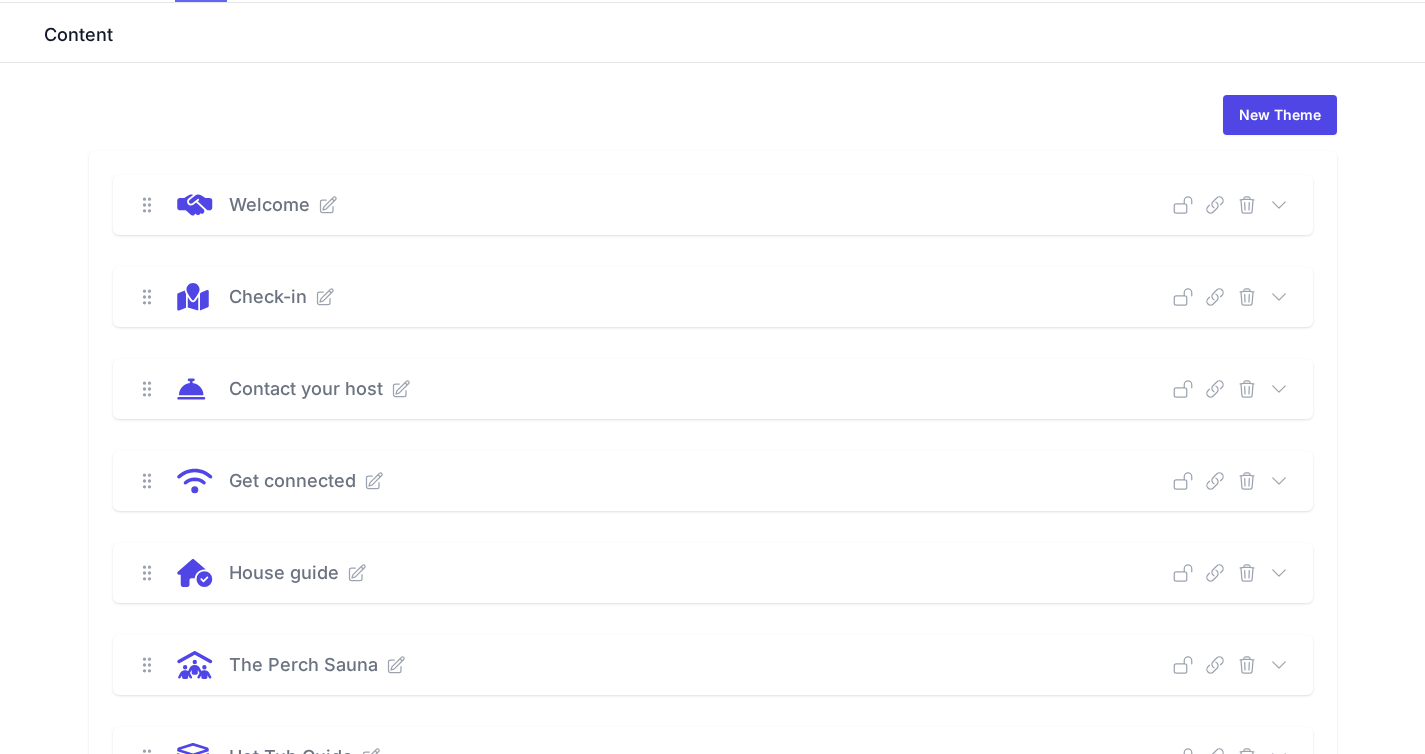 click on "Get connected
Deep Link
Select a guide and copy the deep link to send to guests.
Select a Guide
Select Guide
Dawson Farmhouse
Modern Farmhouse by the Falls
Brandy Brook Cottage
Cultivated Quietude
Catskills Capehouse
Sholam Place
Acorn Hill
Perch Cottages
Minnewaska Creek House
Townhouse Fair Street
Mountain Rock
Hamptons on the Hudson
Studio at Fair Street
Silver Pond House
Link" at bounding box center (713, 481) 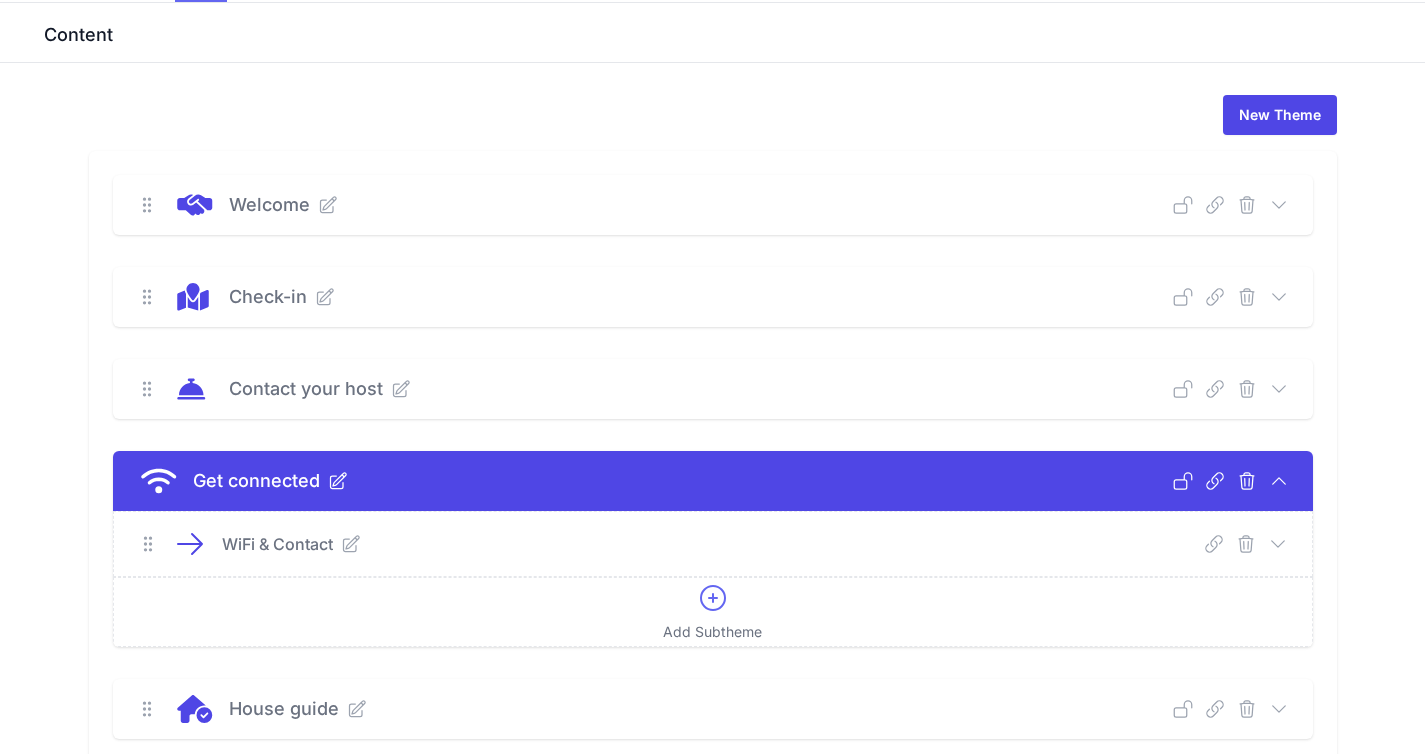 click 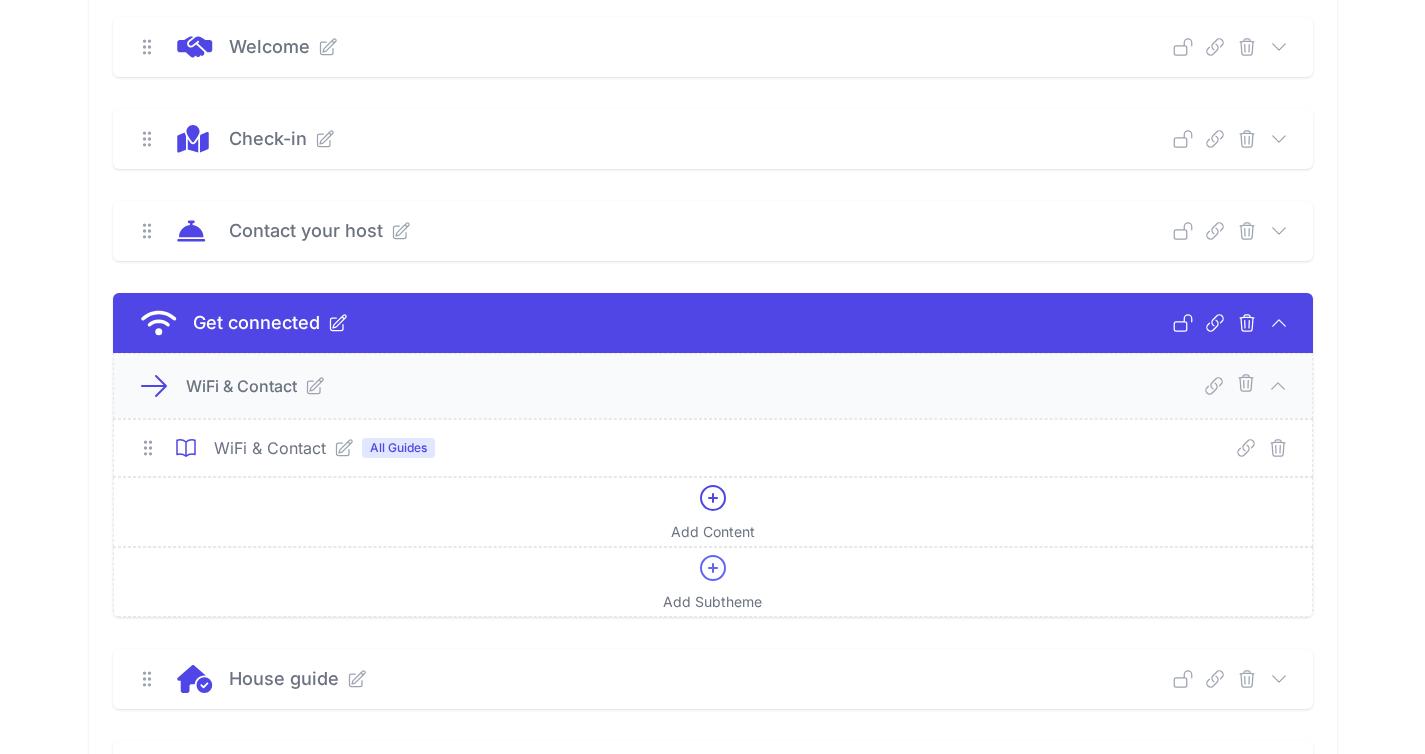 scroll, scrollTop: 300, scrollLeft: 0, axis: vertical 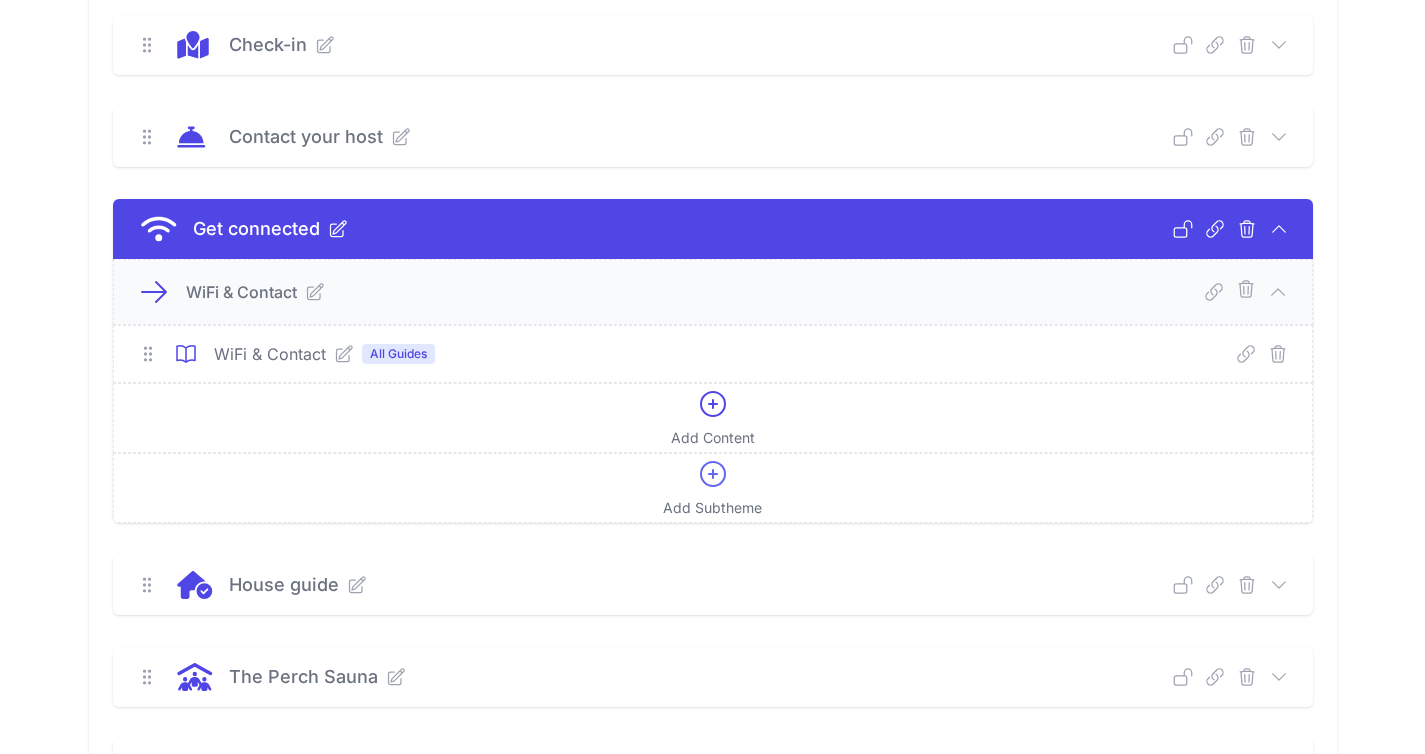 click 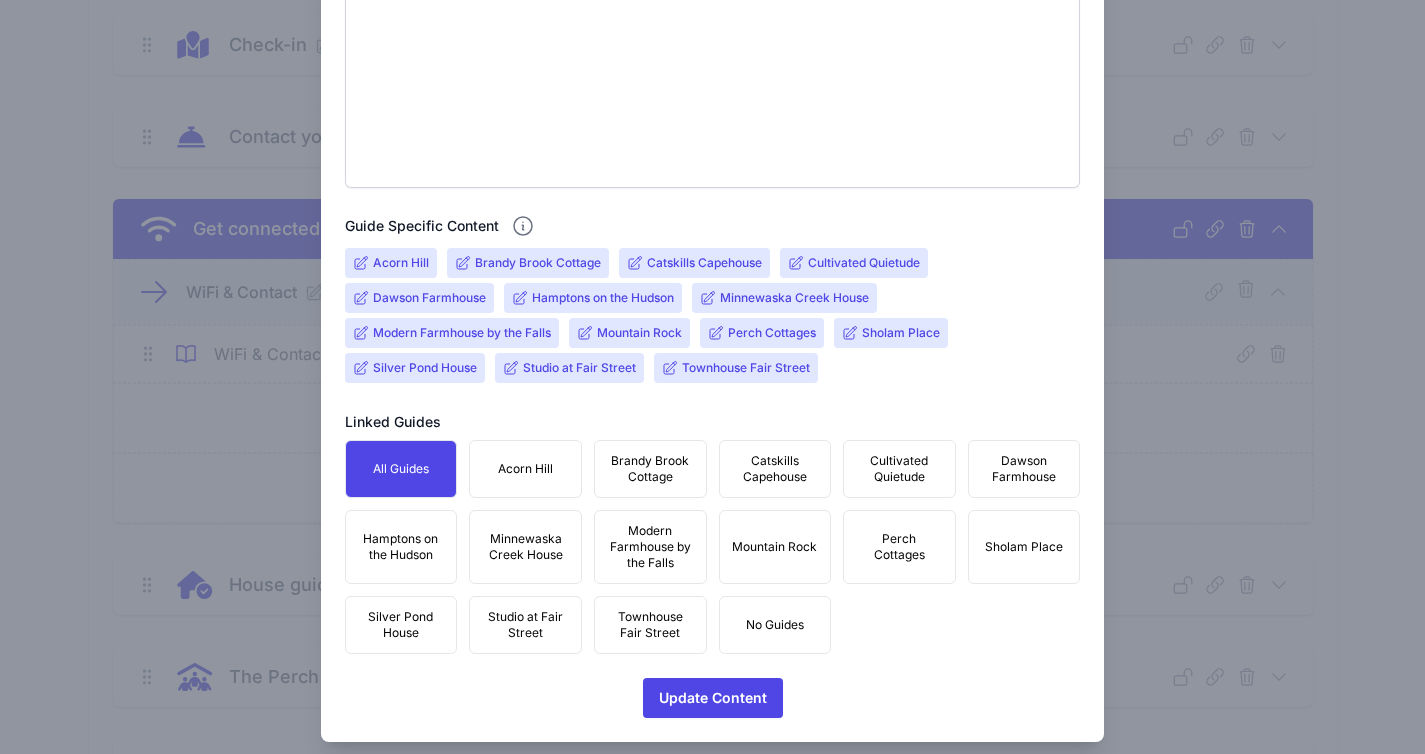 scroll, scrollTop: 603, scrollLeft: 0, axis: vertical 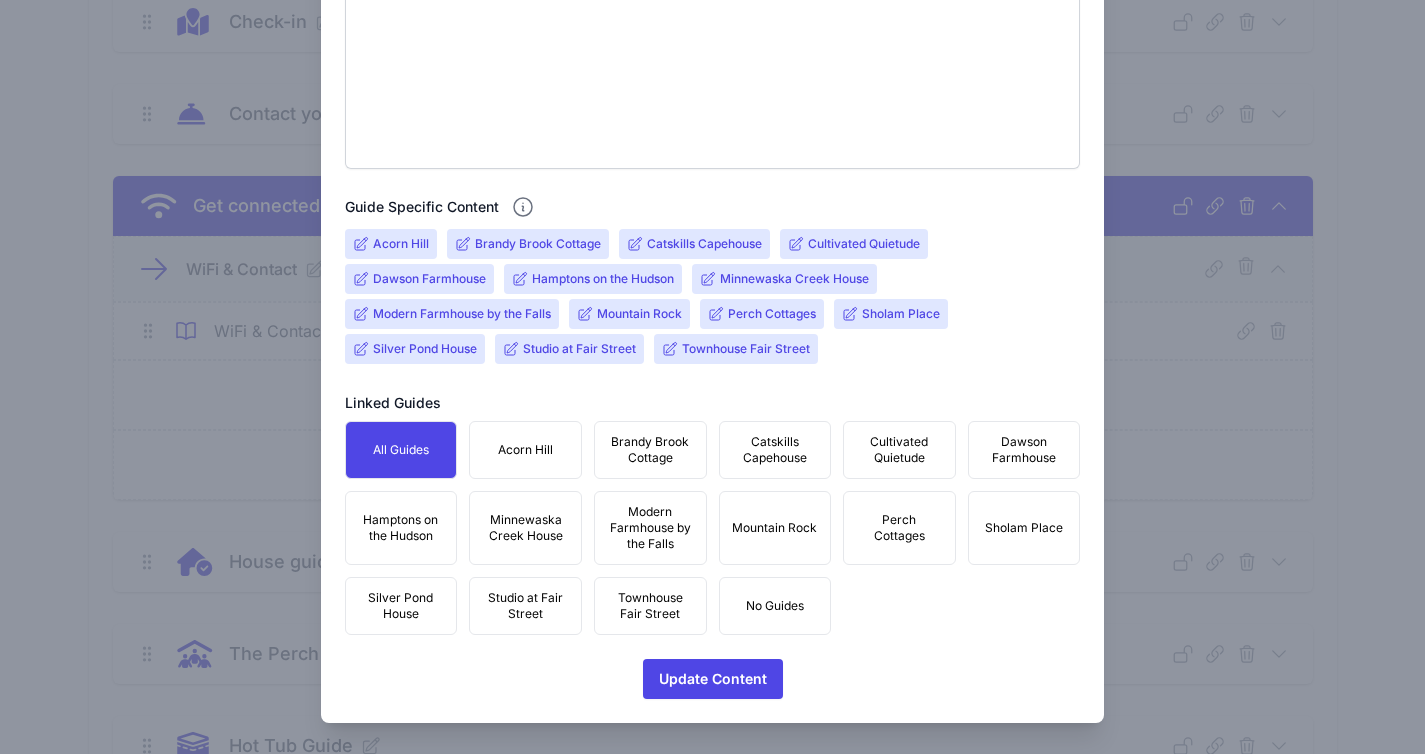 click on "Perch Cottages" at bounding box center (772, 314) 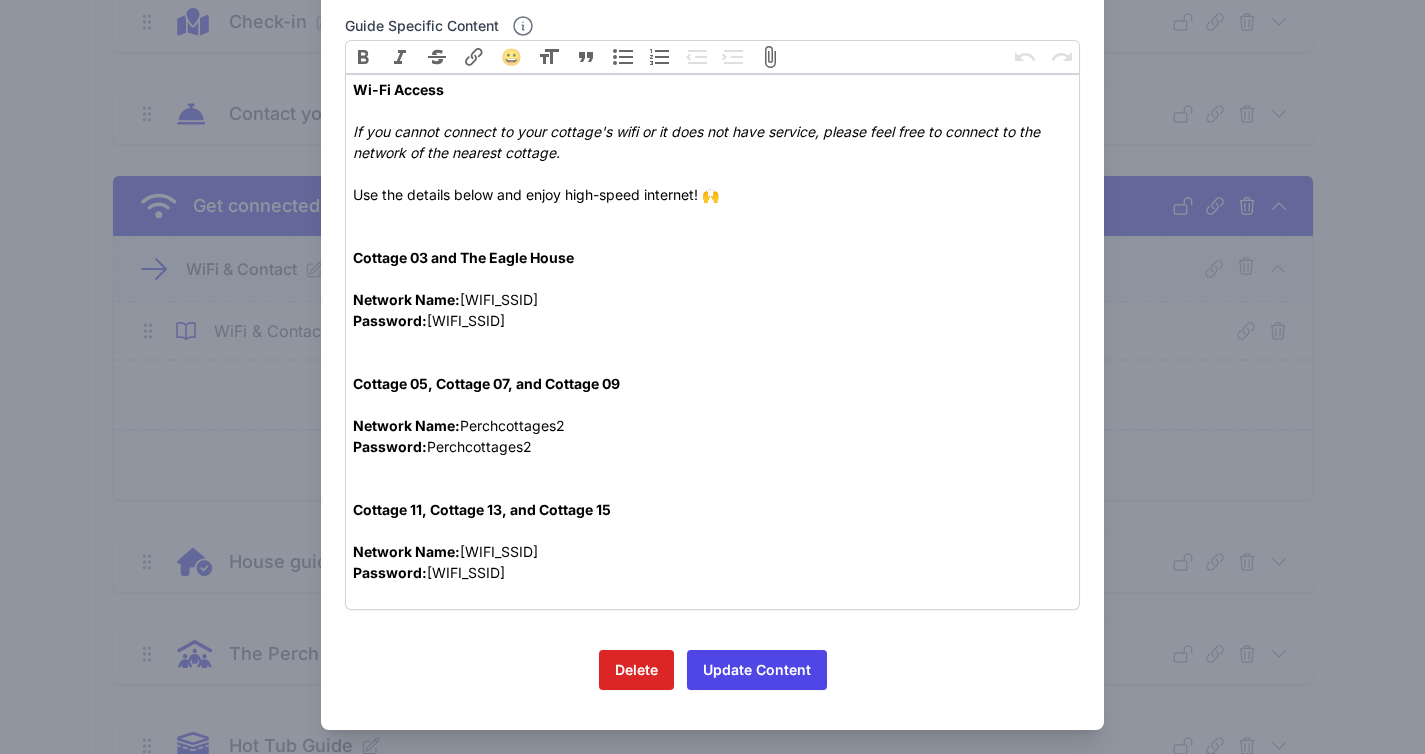 scroll, scrollTop: 184, scrollLeft: 0, axis: vertical 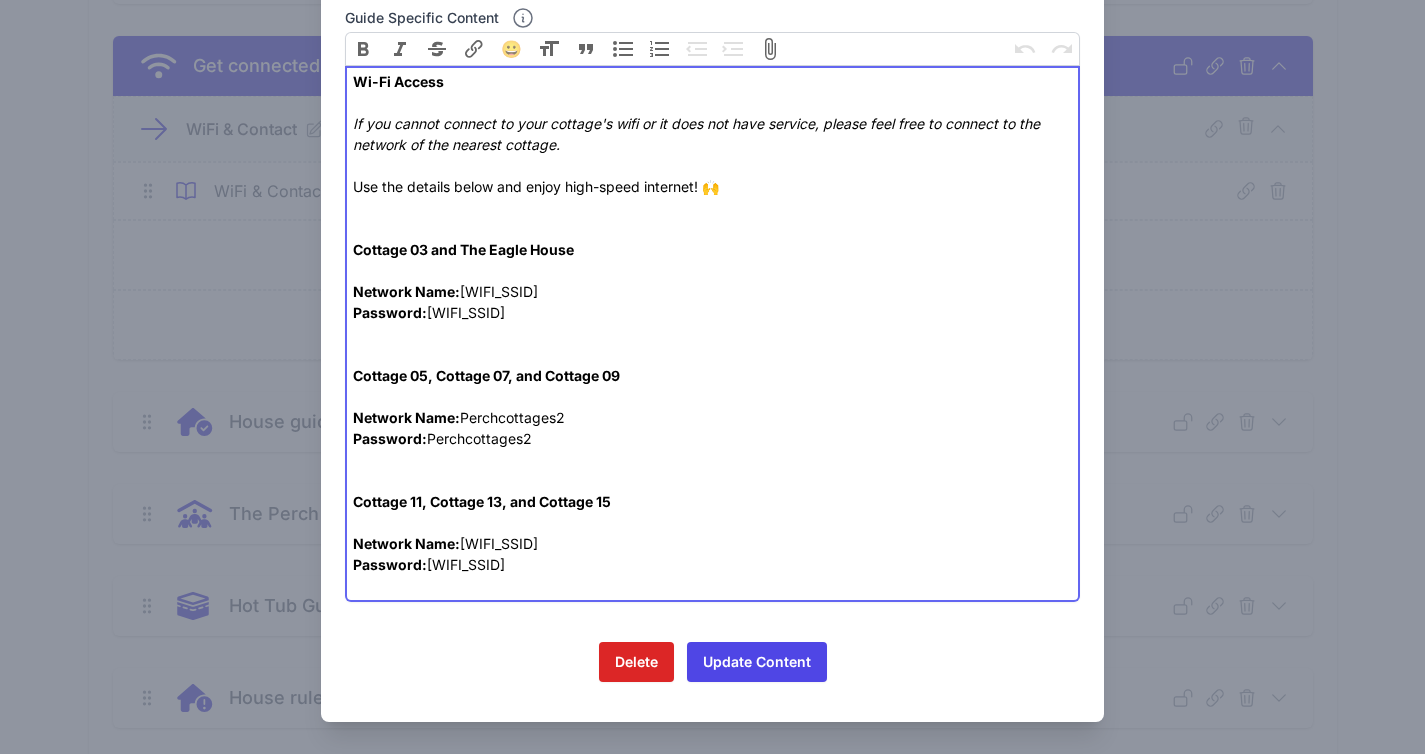 drag, startPoint x: 549, startPoint y: 310, endPoint x: 335, endPoint y: 280, distance: 216.09258 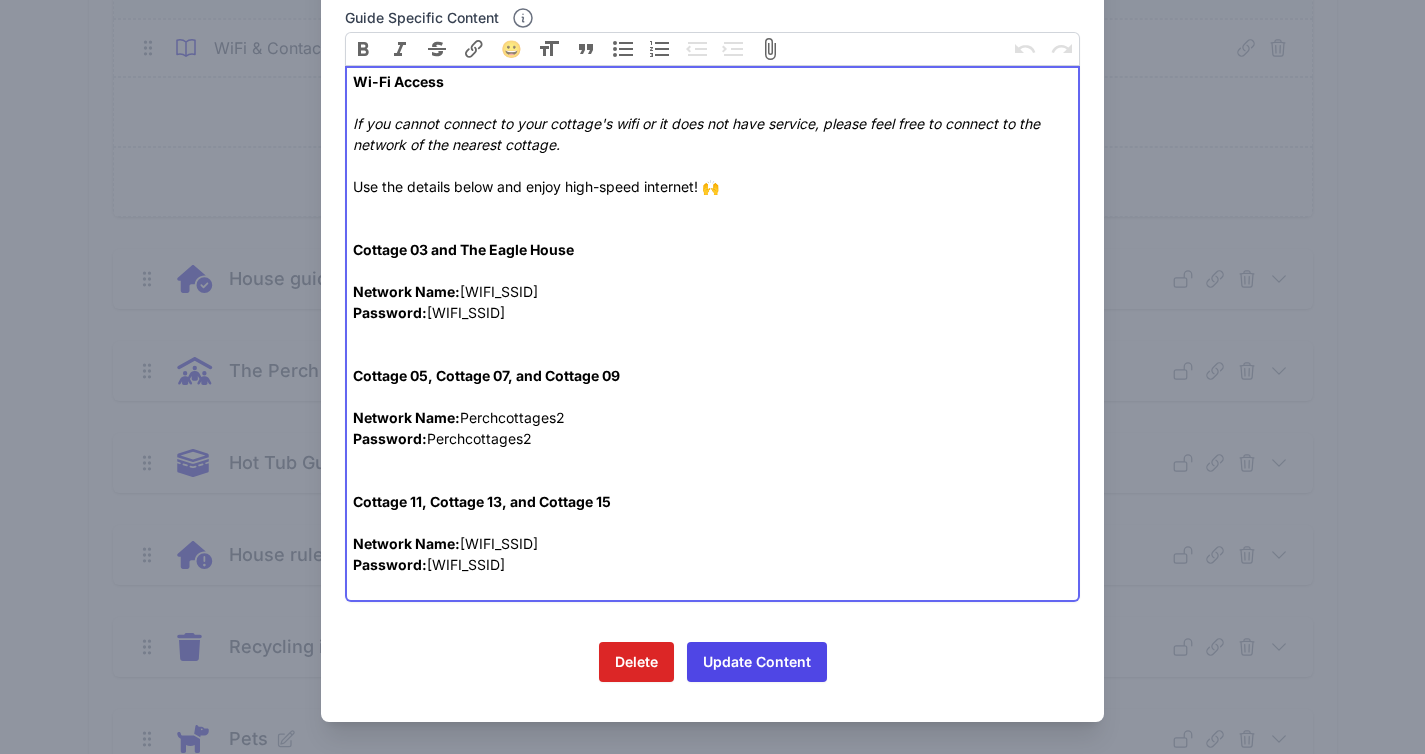 scroll, scrollTop: 609, scrollLeft: 0, axis: vertical 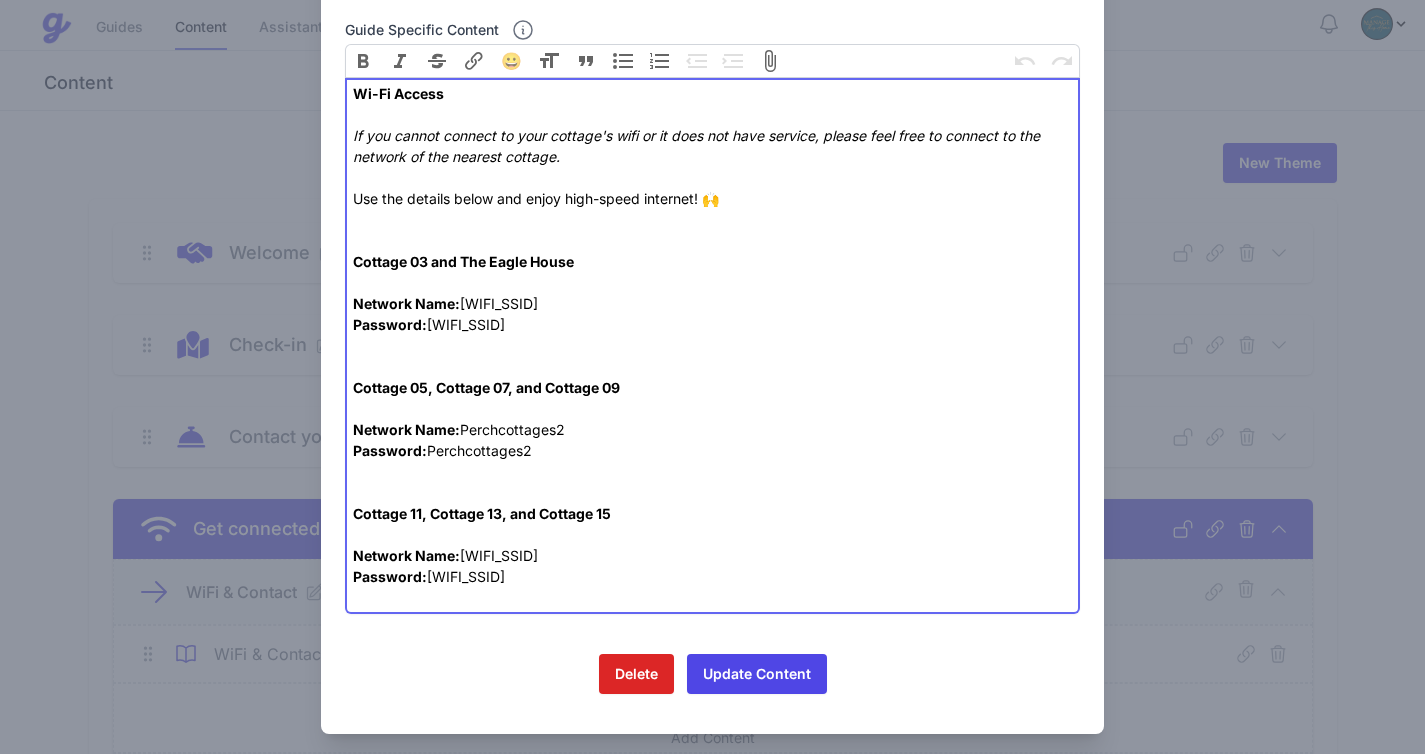 drag, startPoint x: 568, startPoint y: 327, endPoint x: 343, endPoint y: 297, distance: 226.9912 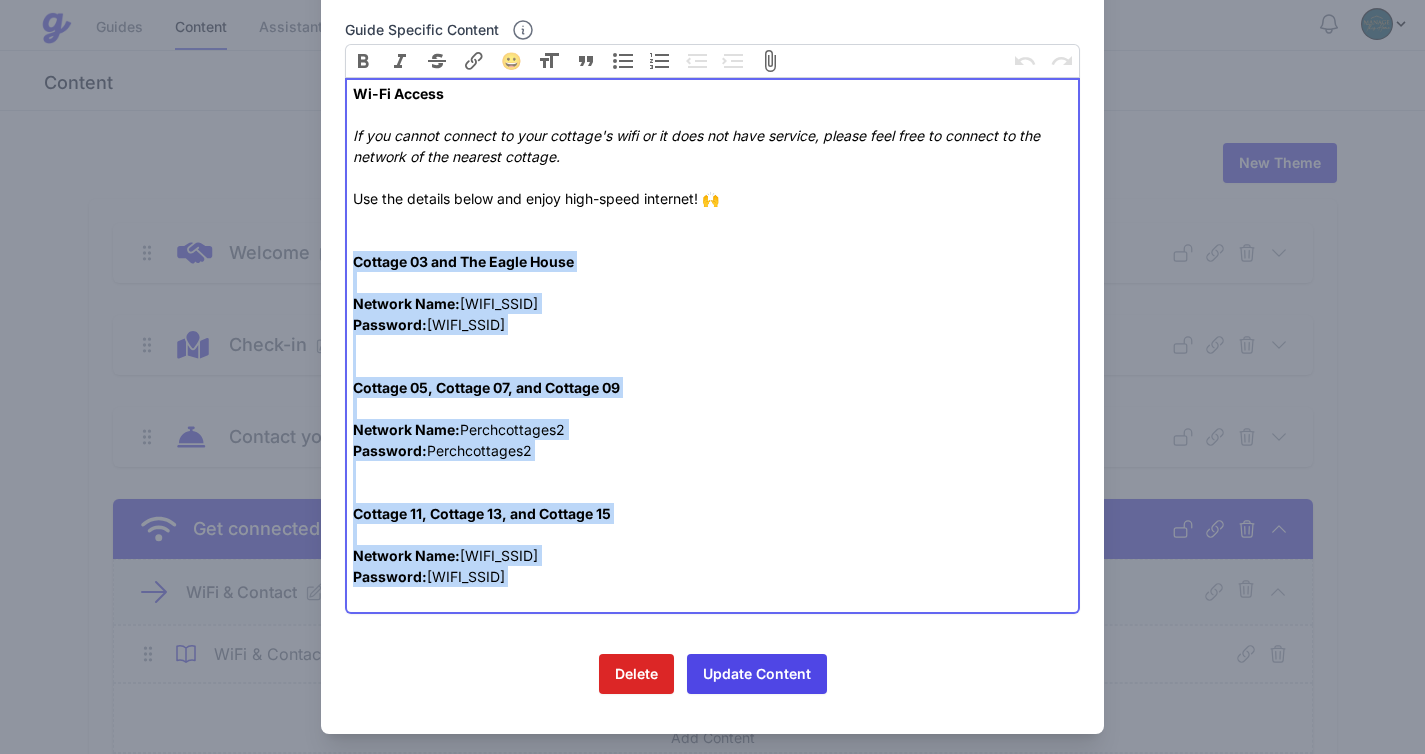 drag, startPoint x: 582, startPoint y: 598, endPoint x: 302, endPoint y: 263, distance: 436.60623 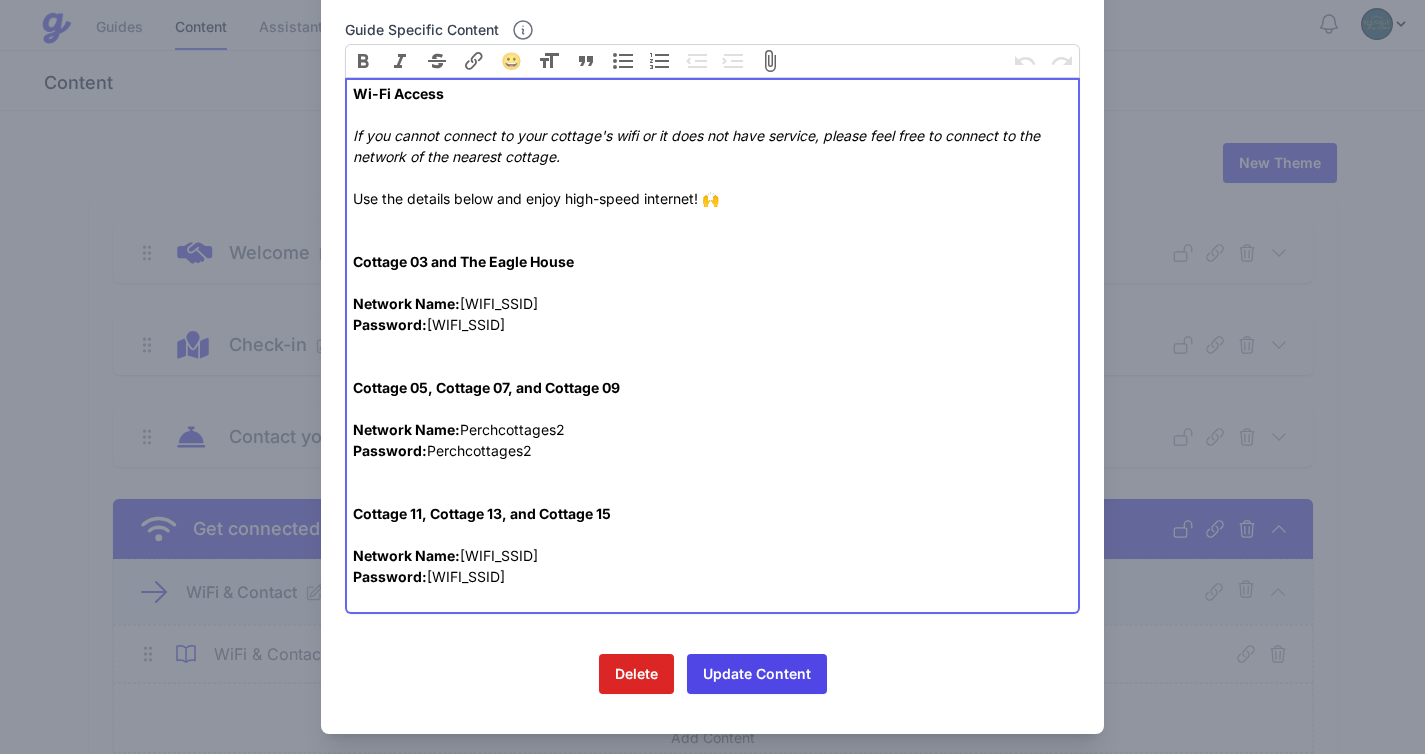 scroll, scrollTop: 0, scrollLeft: 0, axis: both 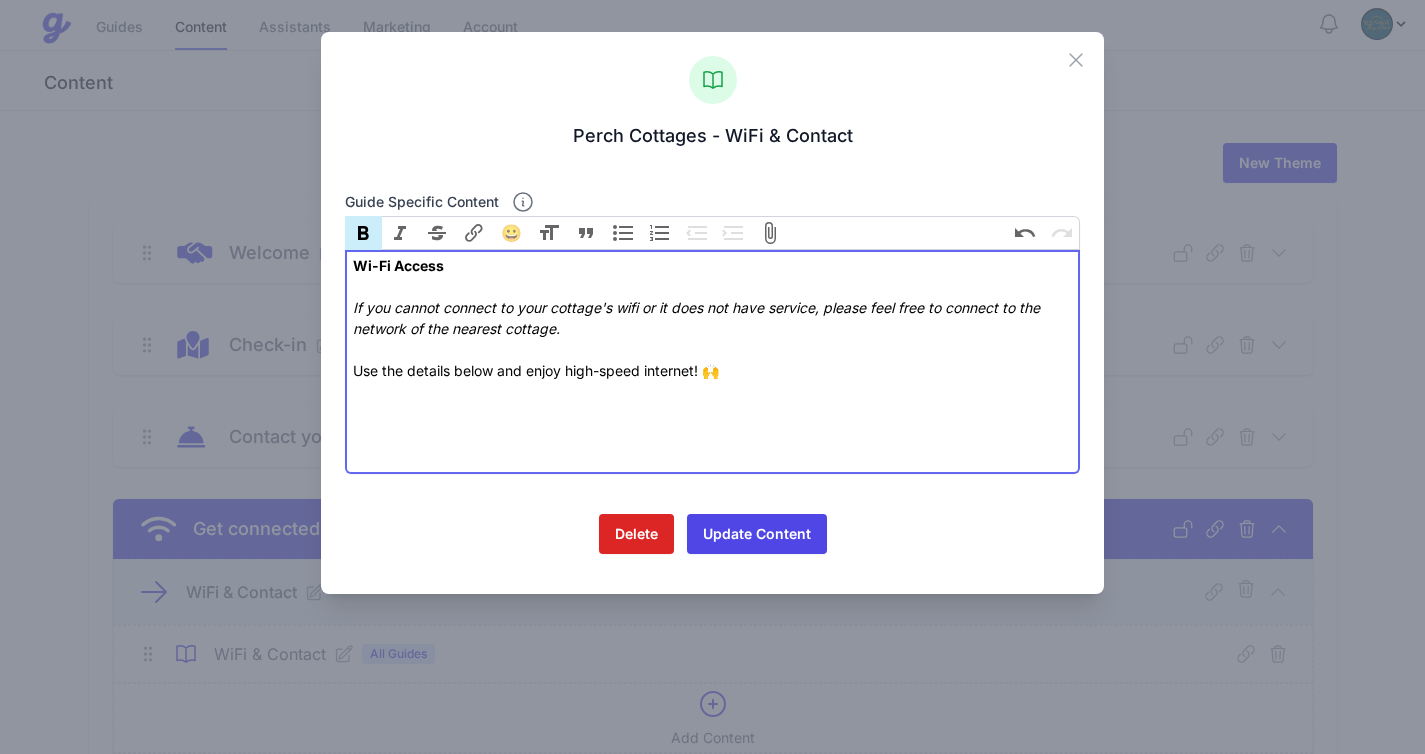 paste on "Wi-Fi network: Perch Cottages Guest<br>Access: Please follow instructions to log on</strong" 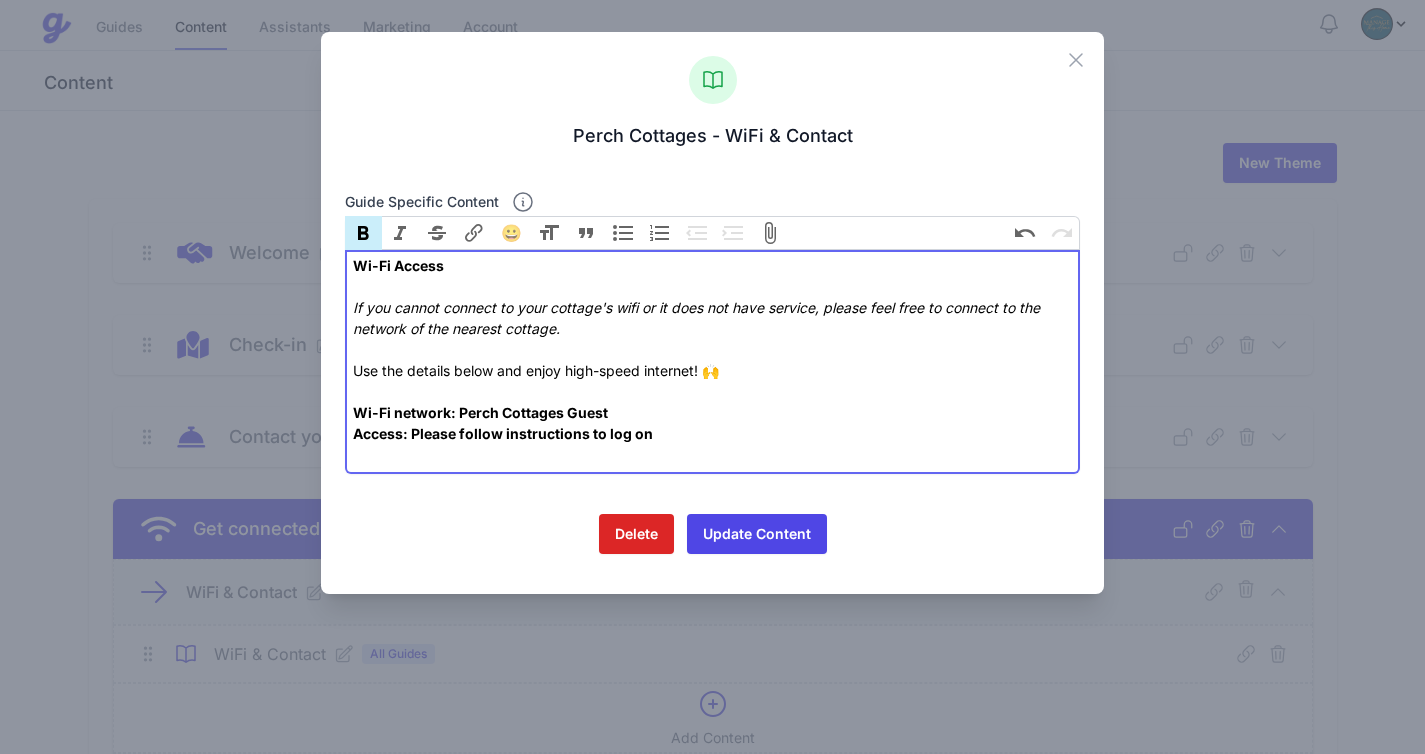 click on "Wi-Fi network: Perch Cottages Guest Access: Please follow instructions to log on" at bounding box center (503, 423) 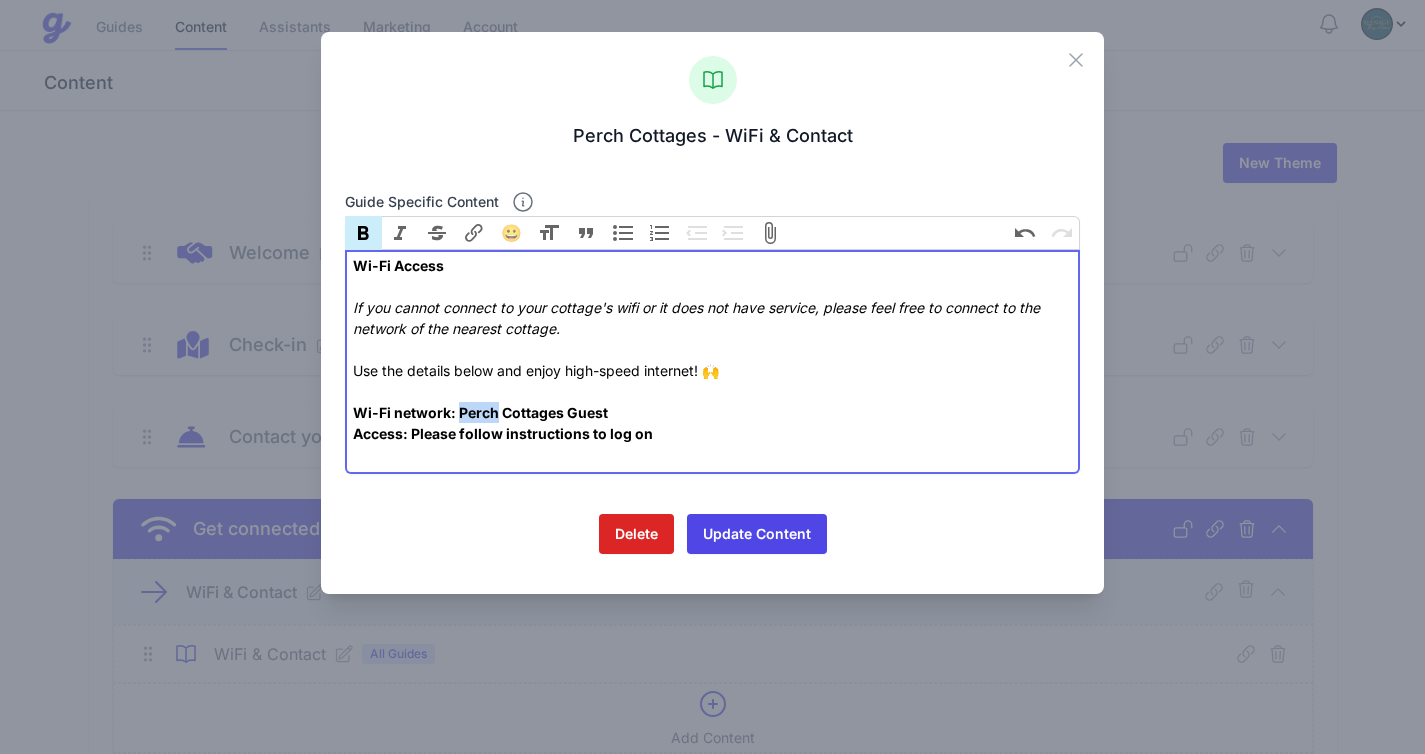 click on "Wi-Fi network: Perch Cottages Guest Access: Please follow instructions to log on" at bounding box center (503, 423) 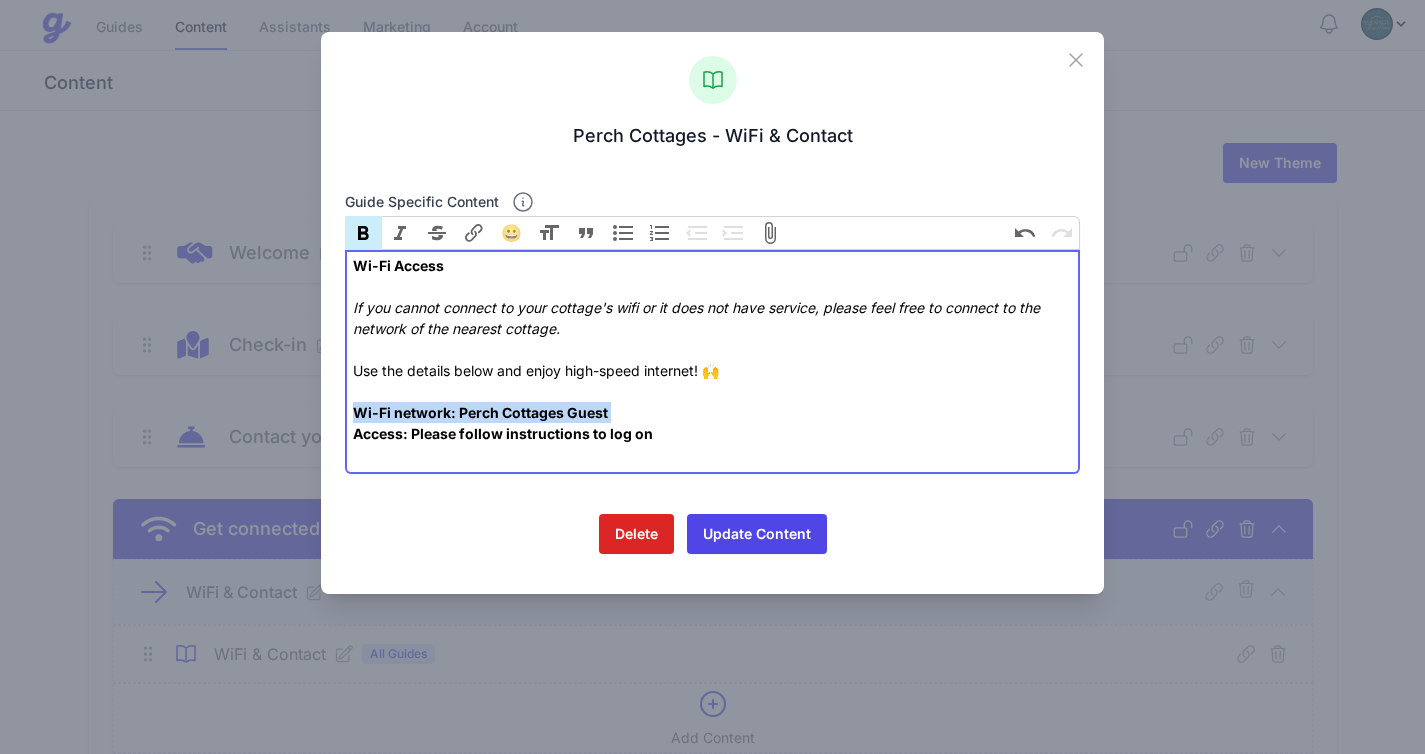 click on "Wi-Fi network: Perch Cottages Guest Access: Please follow instructions to log on" at bounding box center [503, 423] 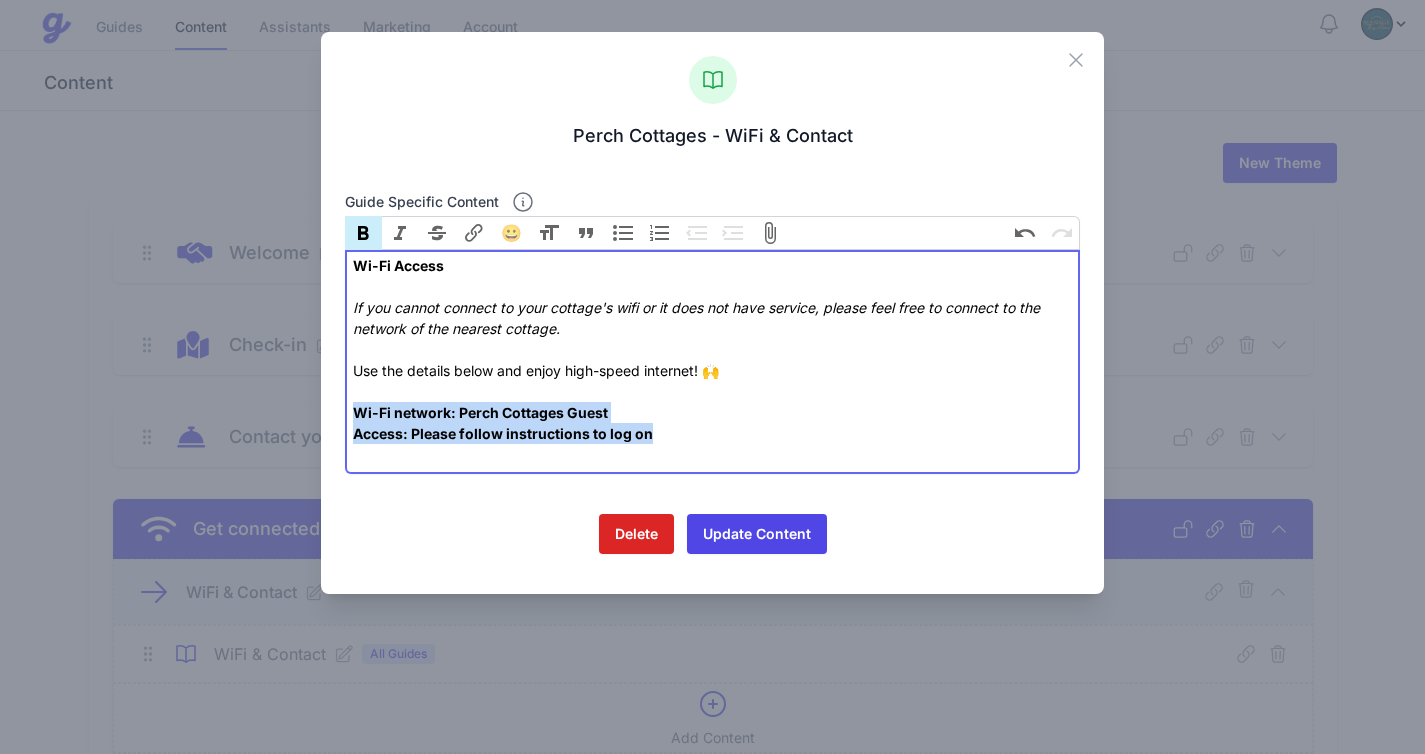 click on "Wi-Fi Access If you cannot connect to your cottage's wifi or it does not have service, please feel free to connect to the network of the nearest cottage. Use the details below and enjoy high-speed internet! 🙌 Wi-Fi network: Perch Cottages Guest Access: Please follow instructions to log on" at bounding box center [712, 349] 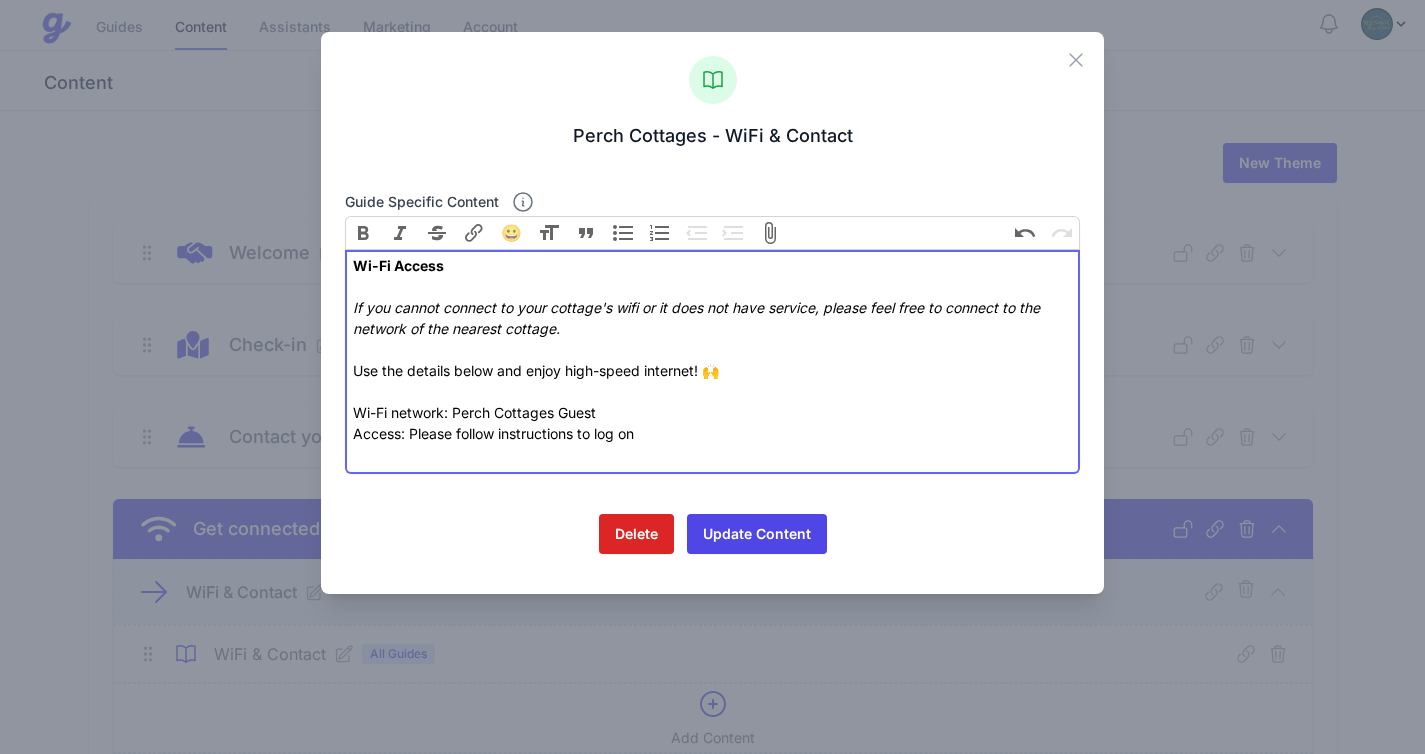 click on "Wi-Fi Access If you cannot connect to your cottage's wifi or it does not have service, please feel free to connect to the network of the nearest cottage. Use the details below and enjoy high-speed internet! 🙌 Wi-Fi network: Perch Cottages Guest Access: Please follow instructions to log on" at bounding box center (712, 349) 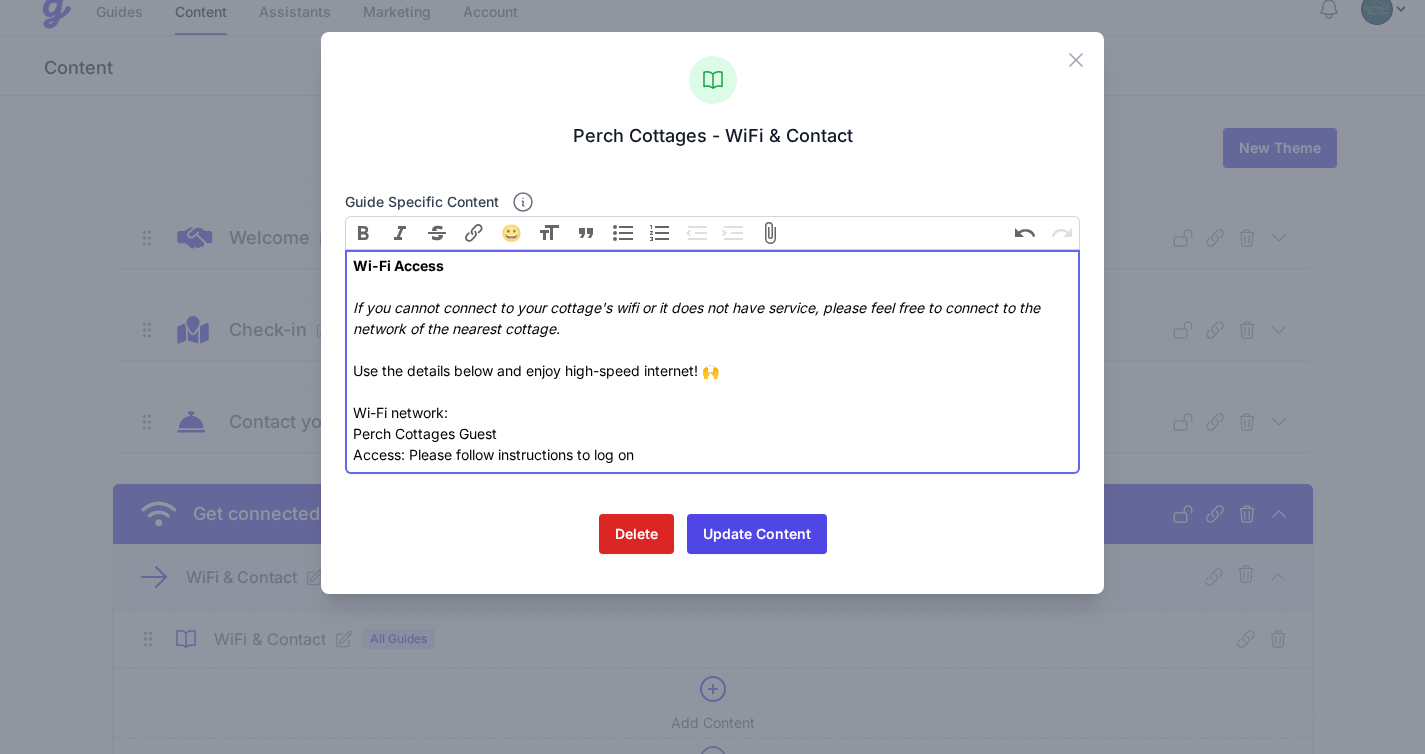 scroll, scrollTop: 35, scrollLeft: 0, axis: vertical 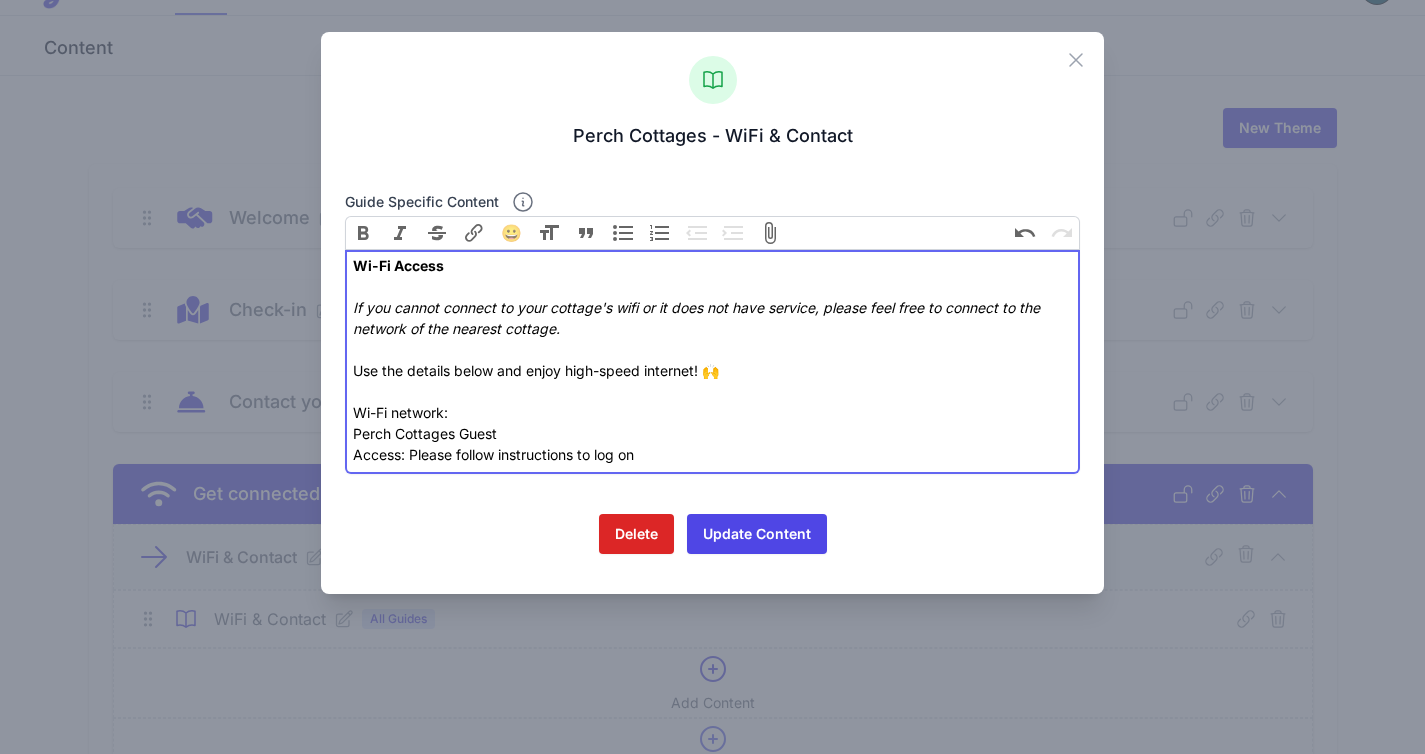 click on "Wi-Fi Access If you cannot connect to your cottage's wifi or it does not have service, please feel free to connect to the network of the nearest cottage. Use the details below and enjoy high-speed internet! 🙌 Wi-Fi network:  Perch Cottages Guest Access: Please follow instructions to log on" at bounding box center (712, 360) 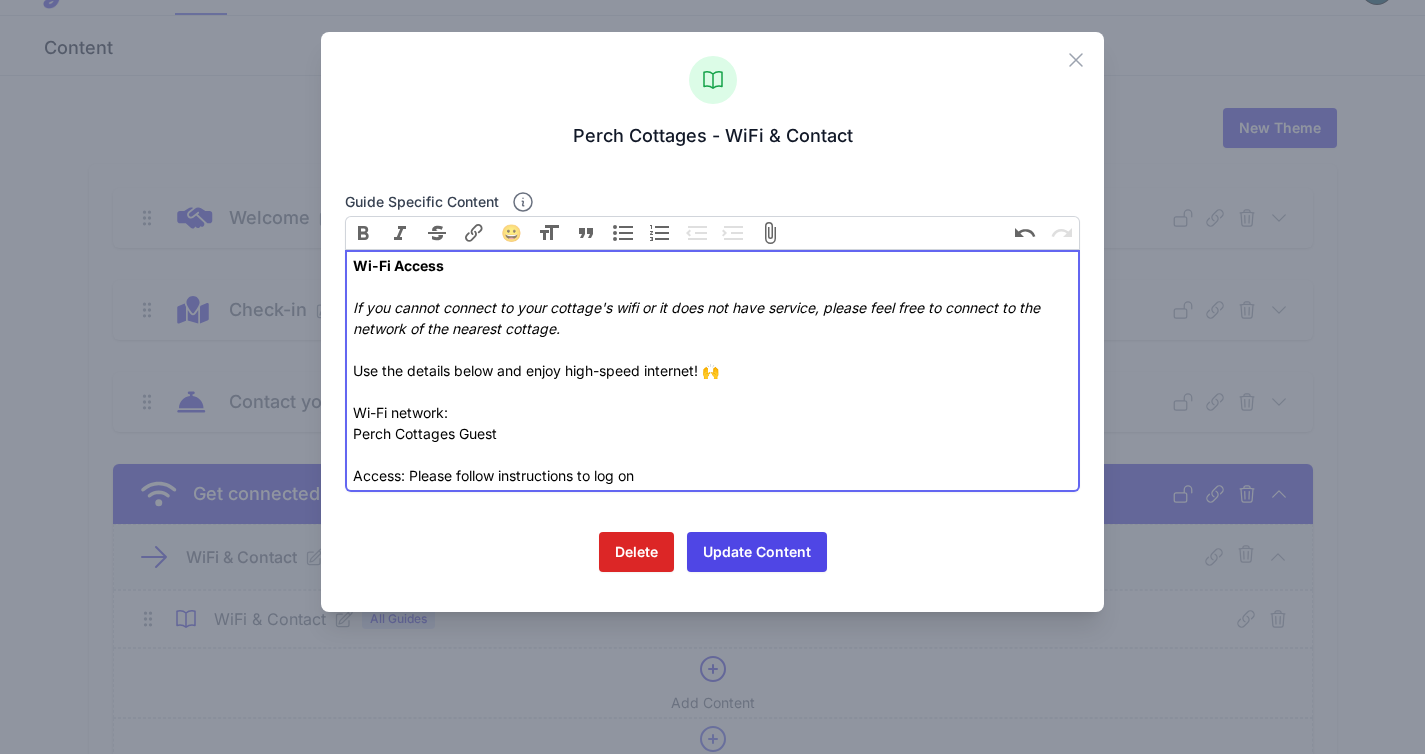 click on "Wi-Fi Access If you cannot connect to your cottage's wifi or it does not have service, please feel free to connect to the network of the nearest cottage. Use the details below and enjoy high-speed internet! 🙌 Wi-Fi network:  Perch Cottages Guest Access: Please follow instructions to log on" at bounding box center (712, 370) 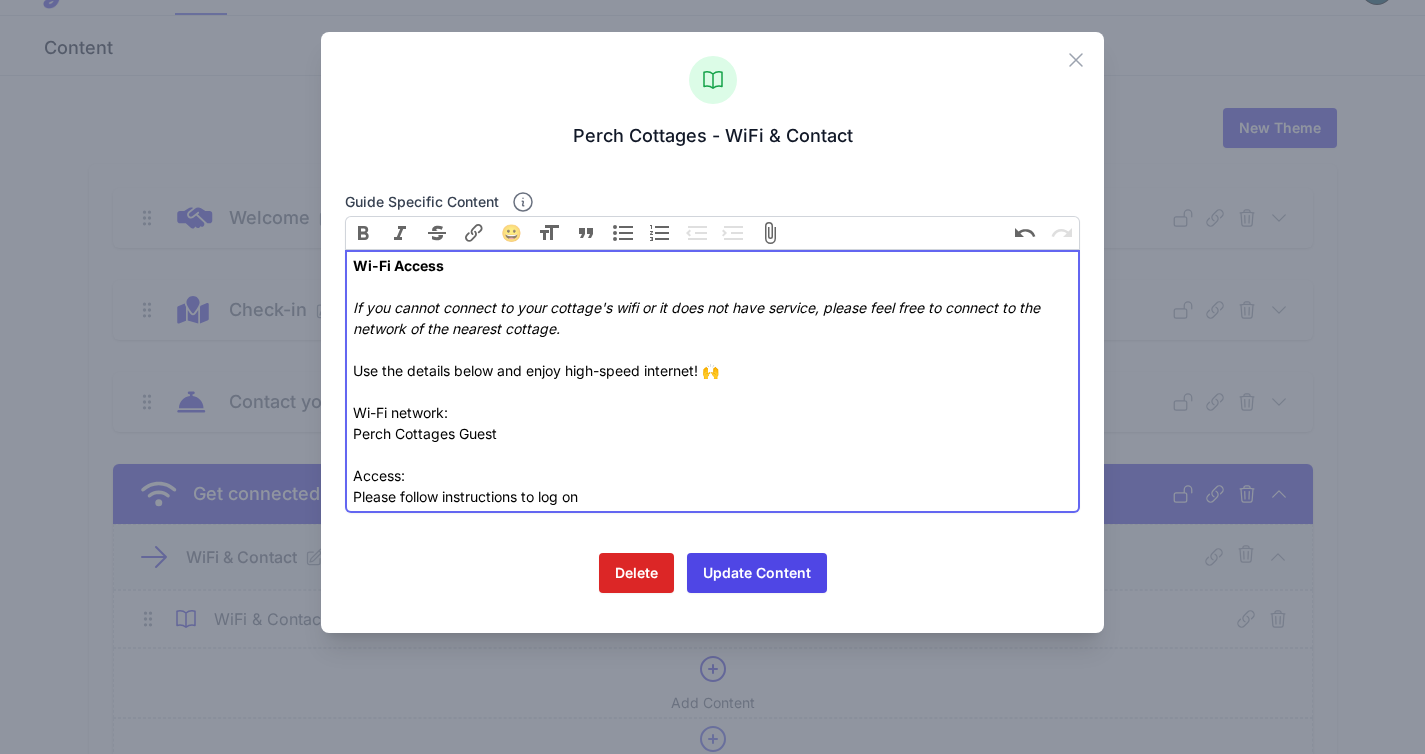 click on "Wi-Fi Access If you cannot connect to your cottage's wifi or it does not have service, please feel free to connect to the network of the nearest cottage. Use the details below and enjoy high-speed internet! 🙌 Wi-Fi network:  Perch Cottages Guest Access:  Please follow instructions to log on" at bounding box center (712, 381) 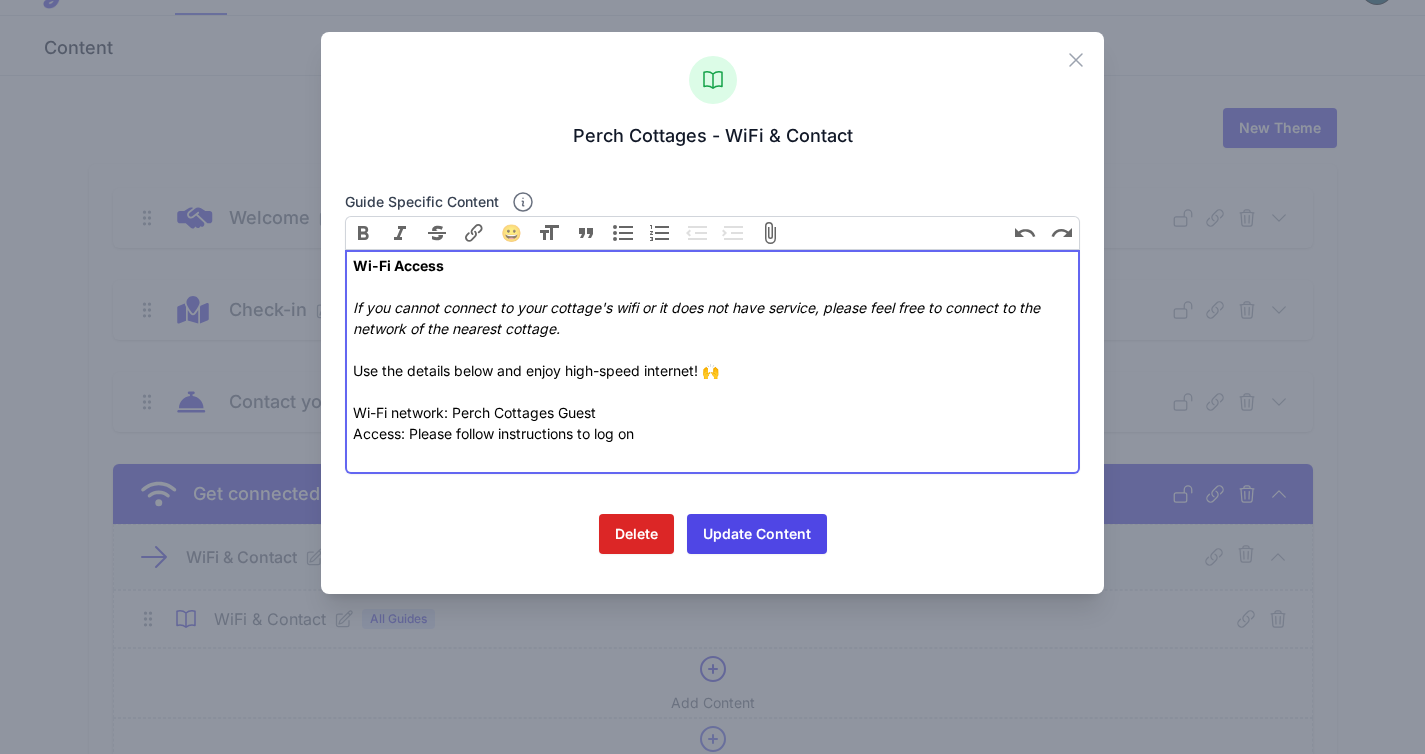 click on "Wi-Fi Access If you cannot connect to your cottage's wifi or it does not have service, please feel free to connect to the network of the nearest cottage. Use the details below and enjoy high-speed internet! 🙌 Wi-Fi network: Perch Cottages Guest Access: Please follow instructions to log on" at bounding box center [712, 349] 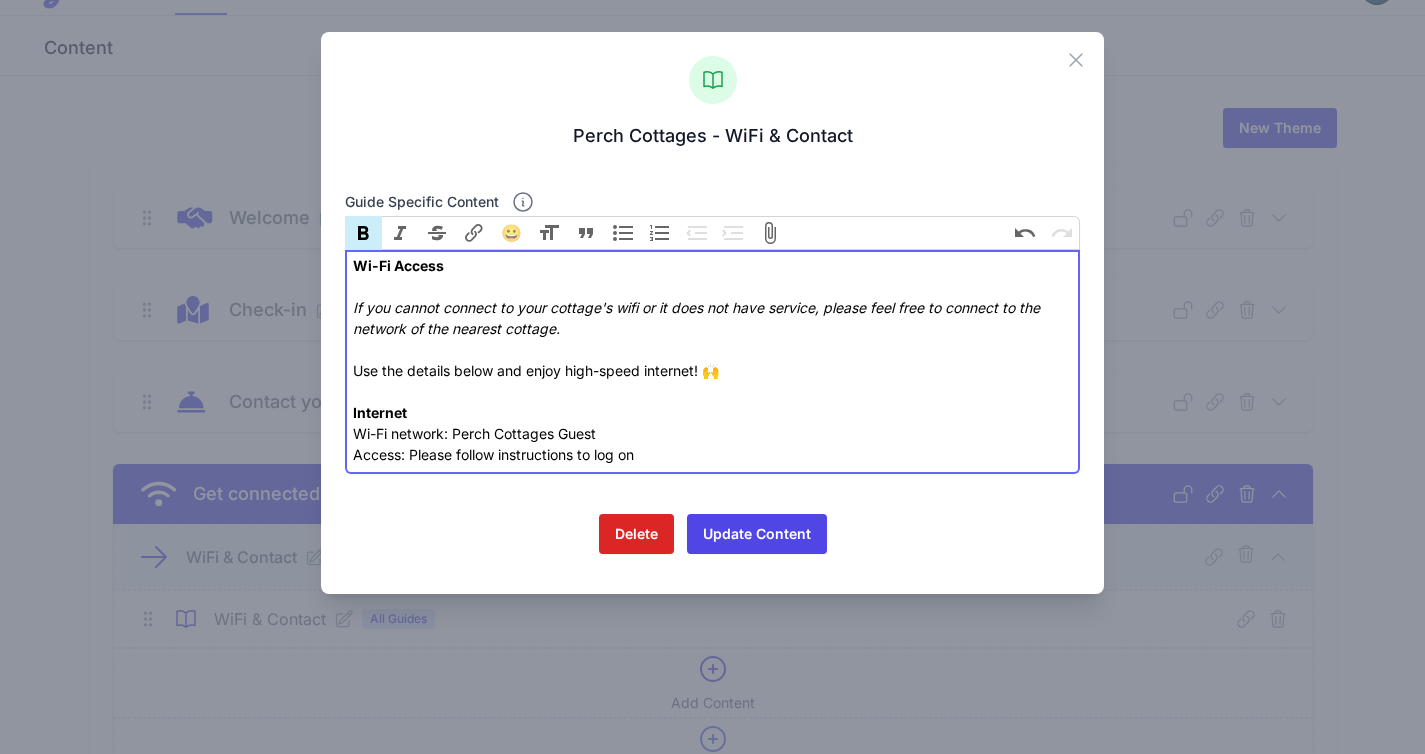 click on "Wi-Fi Access If you cannot connect to your cottage's wifi or it does not have service, please feel free to connect to the network of the nearest cottage. Use the details below and enjoy high-speed internet! 🙌 Internet Wi-Fi network: Perch Cottages Guest Access: Please follow instructions to log on" at bounding box center (712, 360) 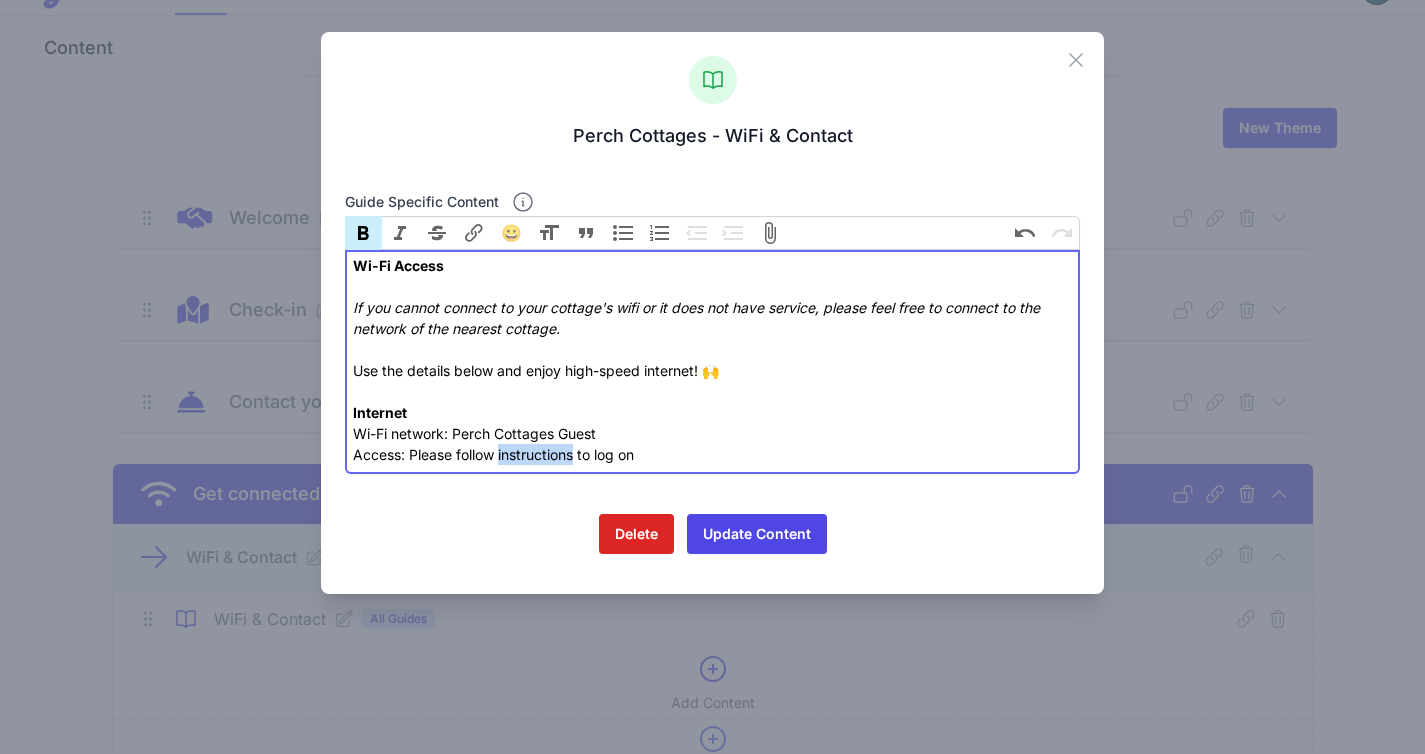 click on "Wi-Fi Access If you cannot connect to your cottage's wifi or it does not have service, please feel free to connect to the network of the nearest cottage. Use the details below and enjoy high-speed internet! 🙌 Internet Wi-Fi network: Perch Cottages Guest Access: Please follow instructions to log on" at bounding box center (712, 360) 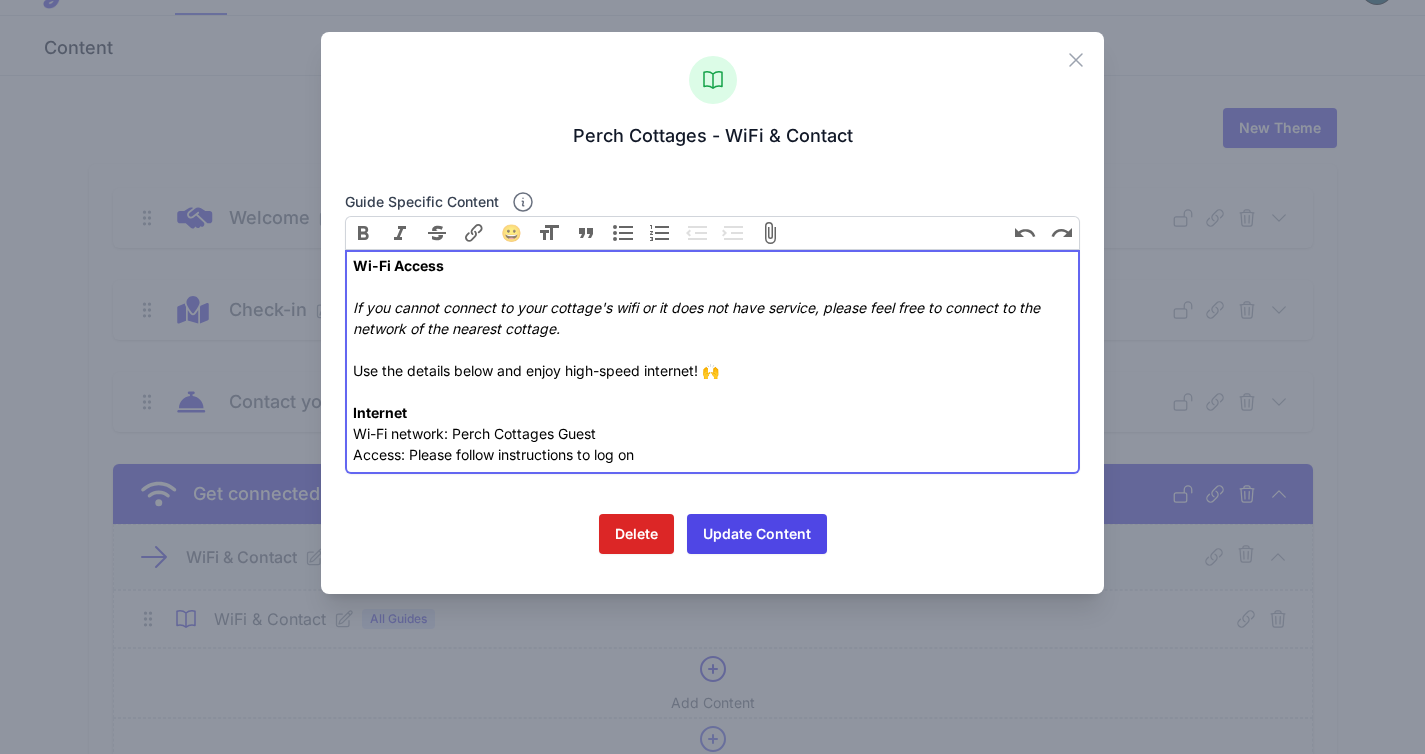 type on "<div><strong>Wi-Fi Access<br><br></strong><em>If you cannot connect to your cottage's wifi or it does not have service, please feel free to connect to the network of the nearest cottage.<br><br></em>Use the details below and enjoy high-speed internet! 🙌<strong><br><br>Internet<br></strong>Wi-Fi network: Perch Cottages Guest<br>Access: Please follow instructions to log on</div>" 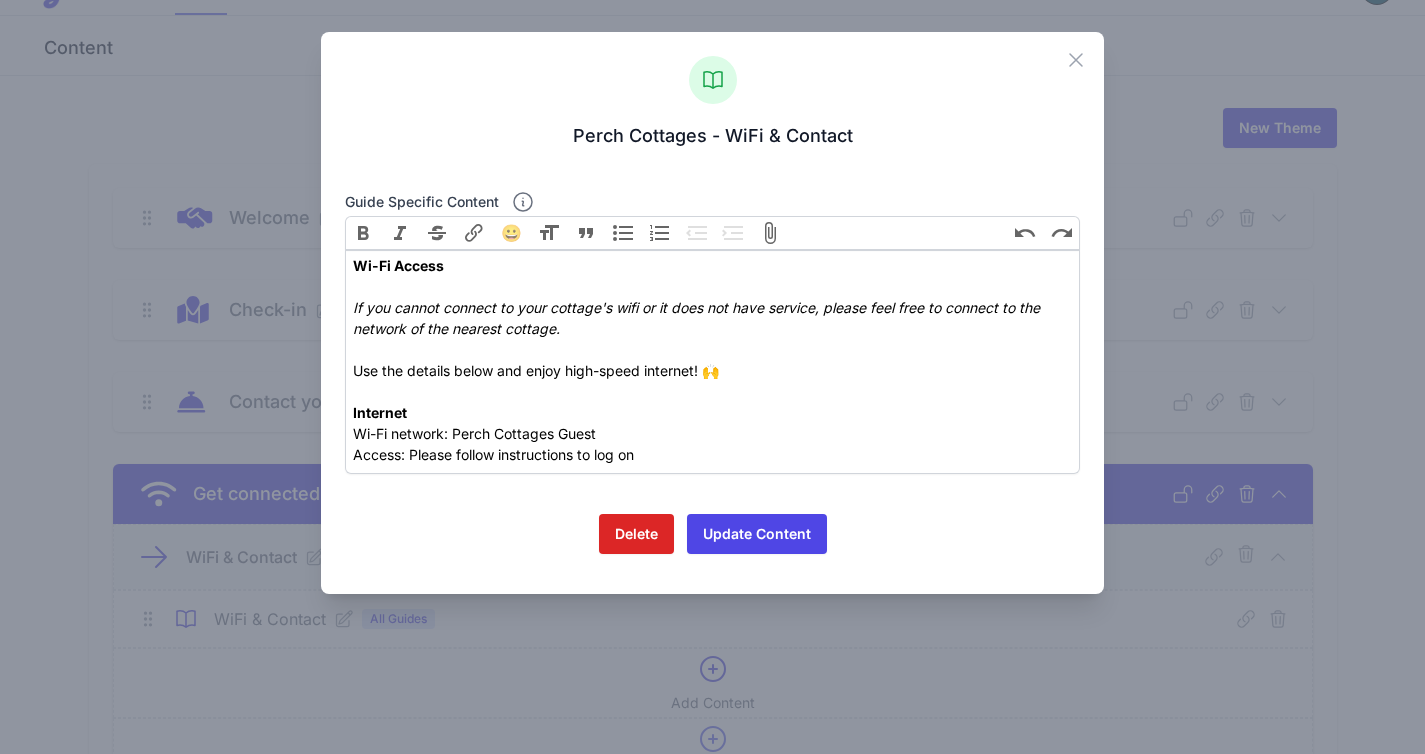 click on "Guide specific content
Bold
Italic
Strikethrough
Link
😀
Heading
Quote
Code Code
Bullets
Numbers
Decrease Level
Increase Level
Attach Files
Undo
Redo
Link
Unlink" at bounding box center (713, 379) 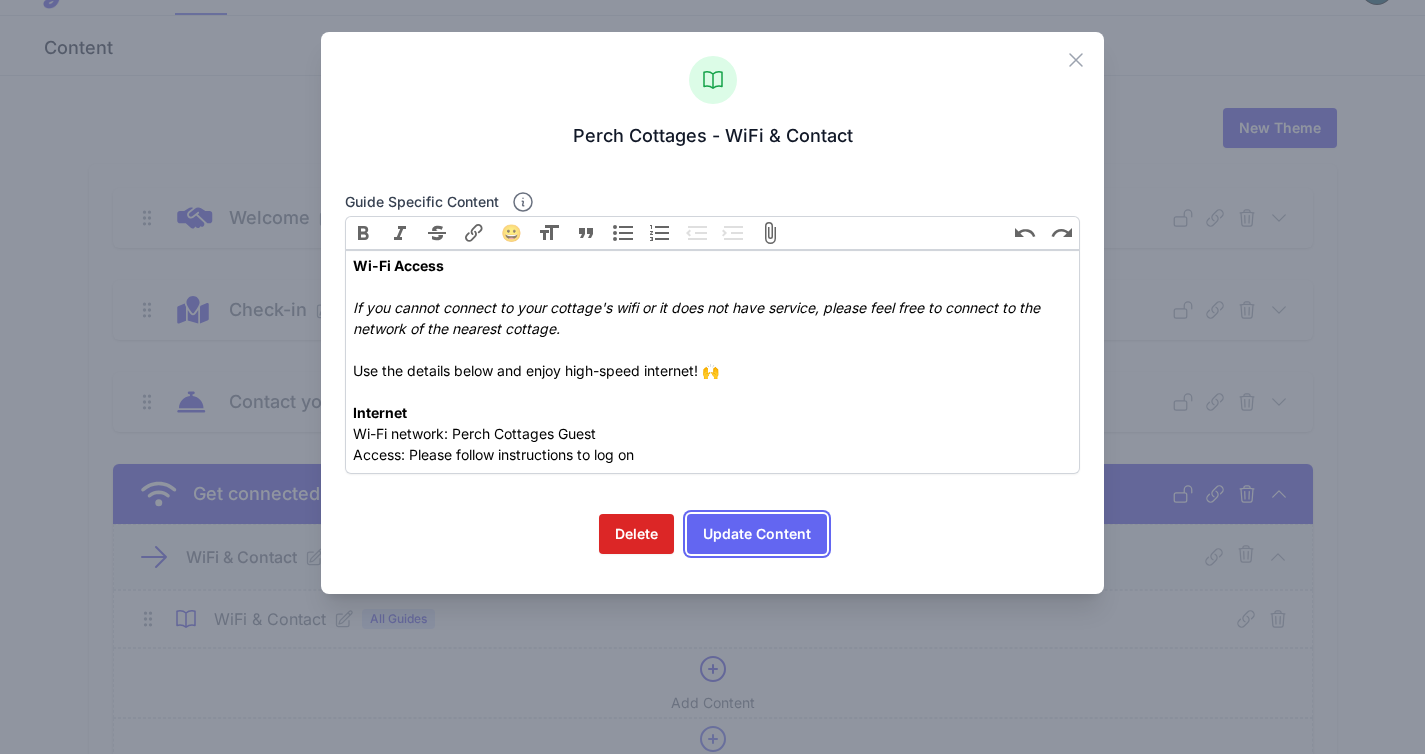 click on "Update Content" at bounding box center [757, 534] 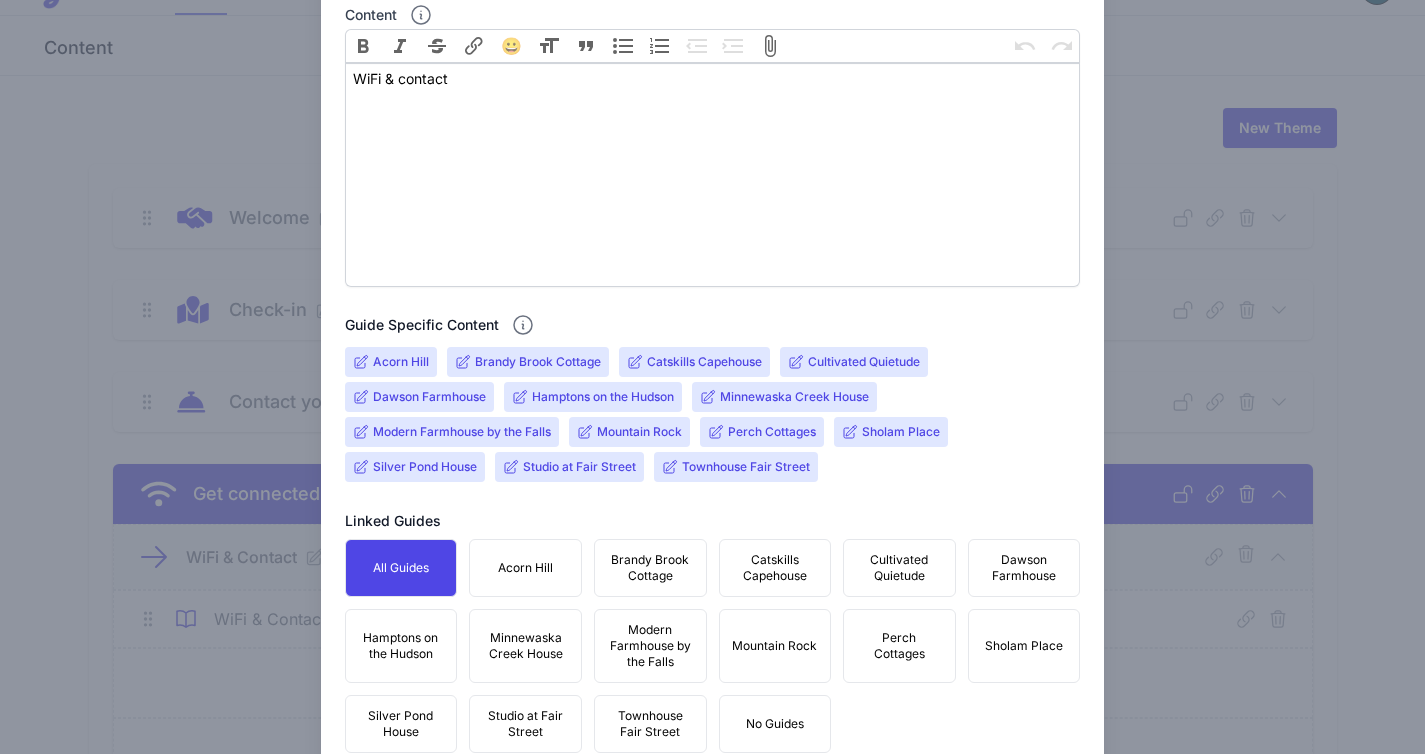scroll, scrollTop: 575, scrollLeft: 0, axis: vertical 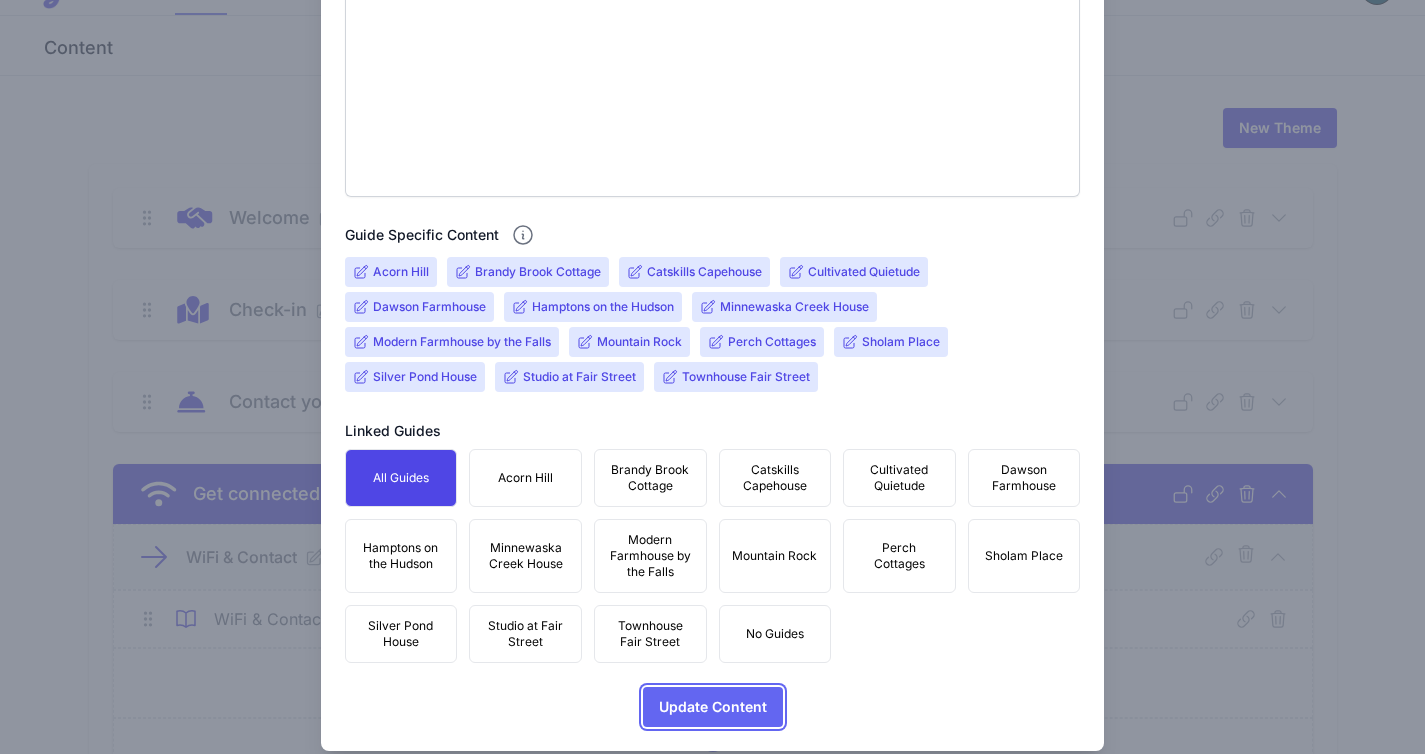click on "Update Content" at bounding box center (713, 707) 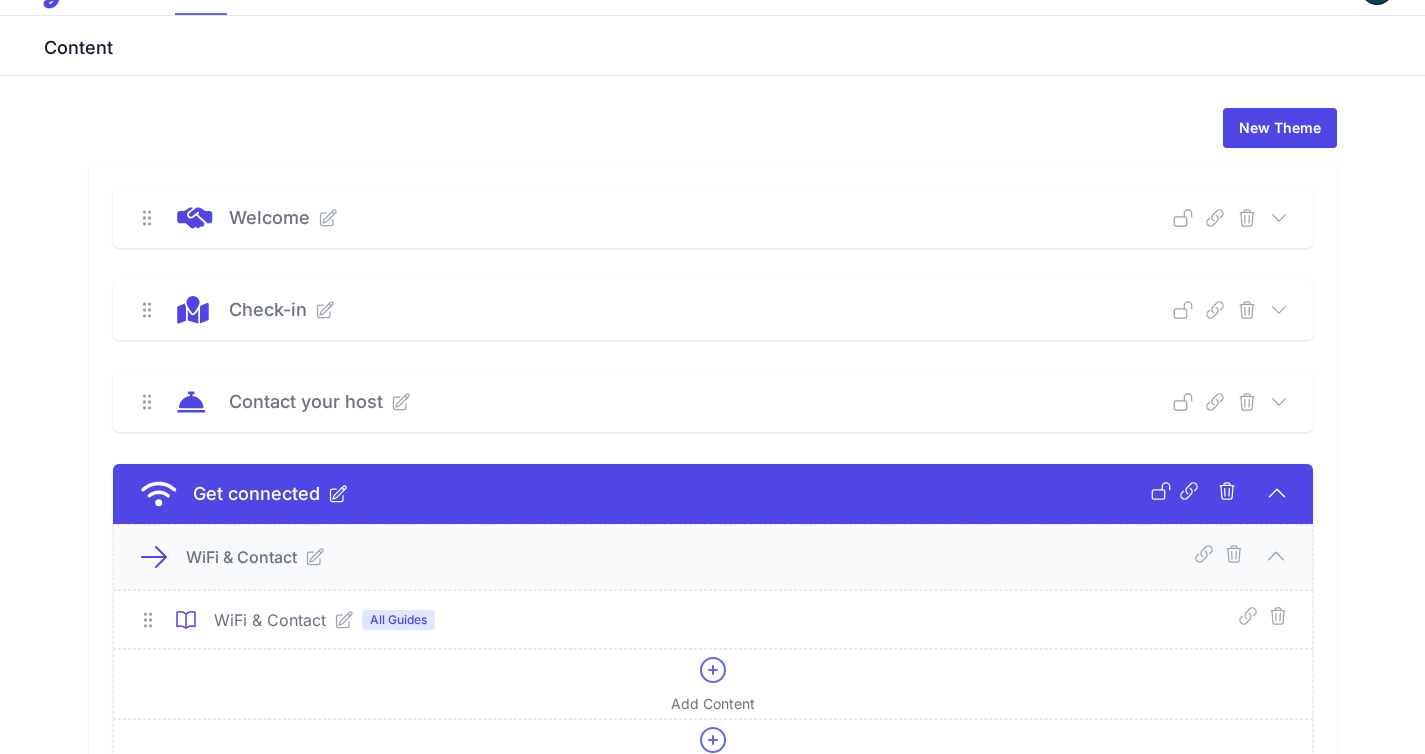 scroll, scrollTop: 0, scrollLeft: 0, axis: both 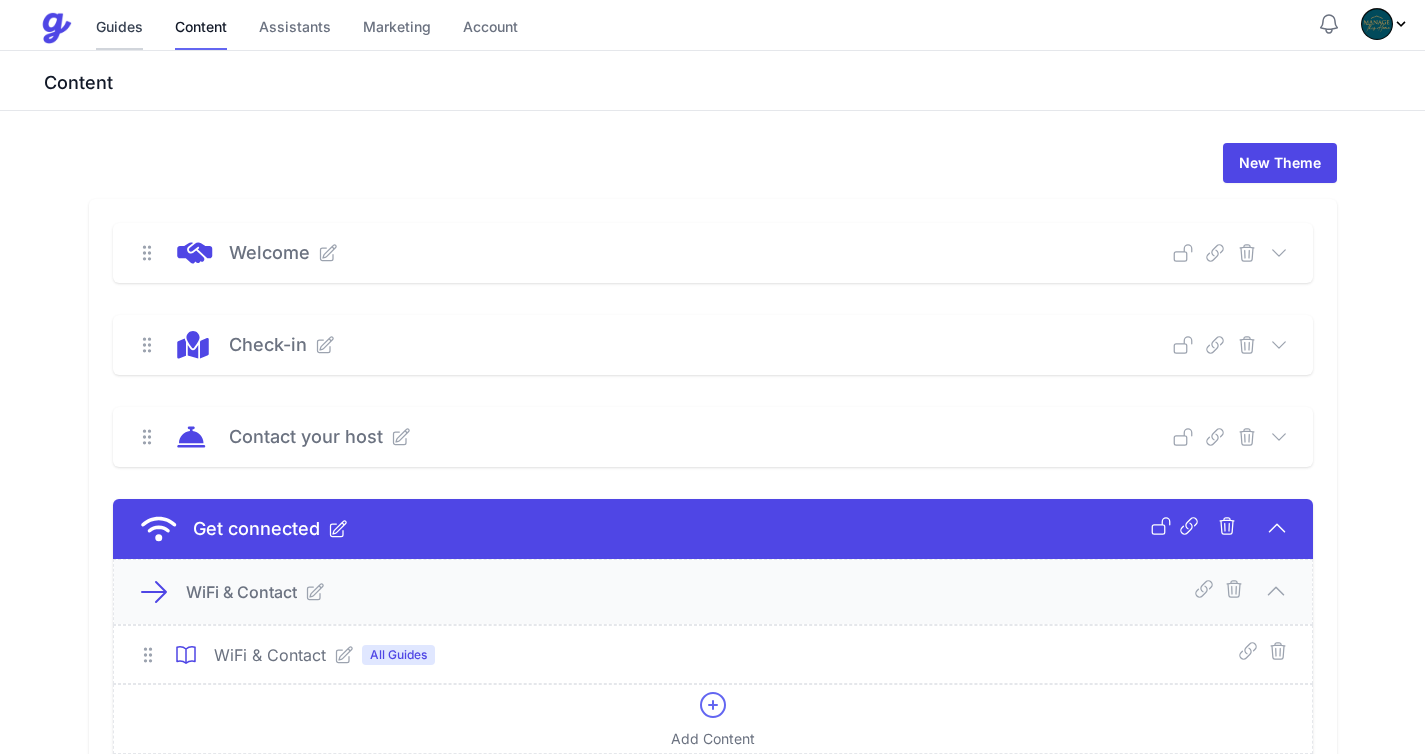click on "Guides" at bounding box center (119, 28) 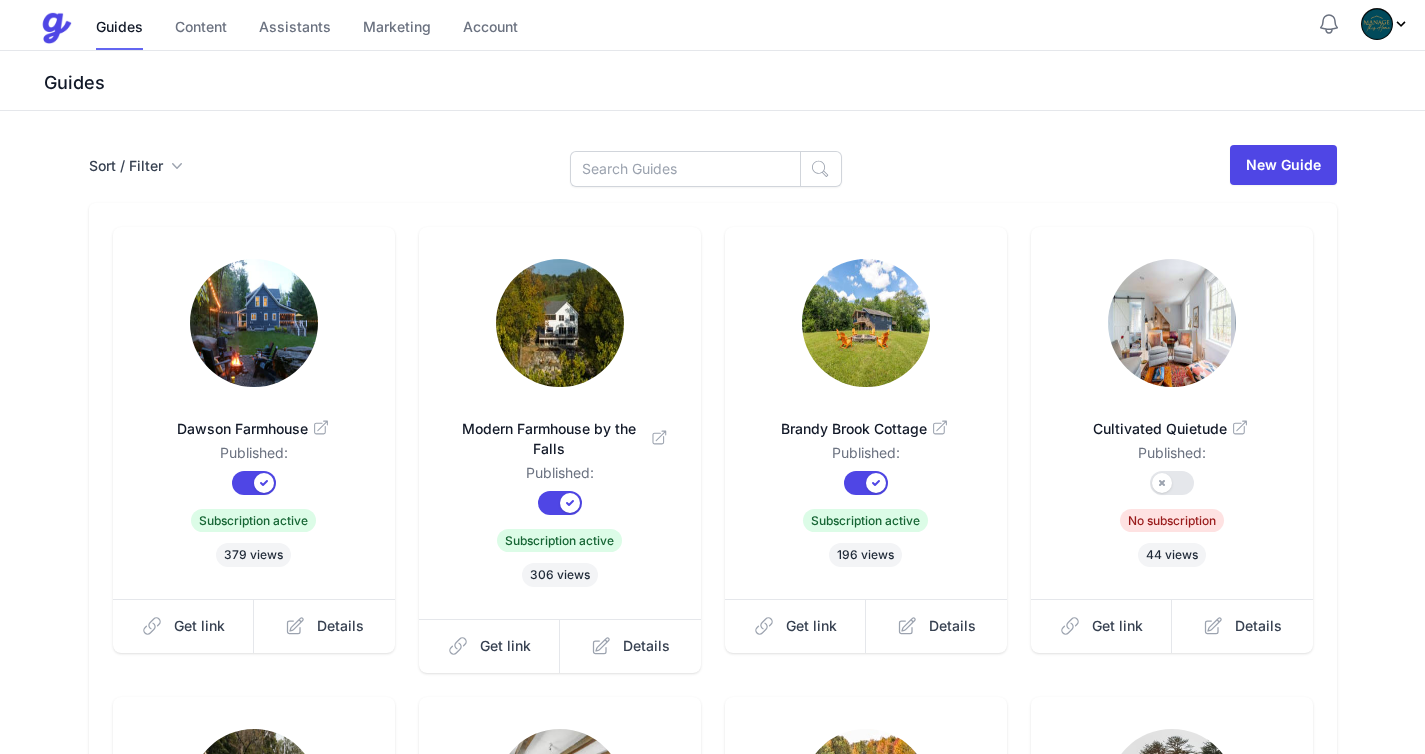 click at bounding box center (254, 323) 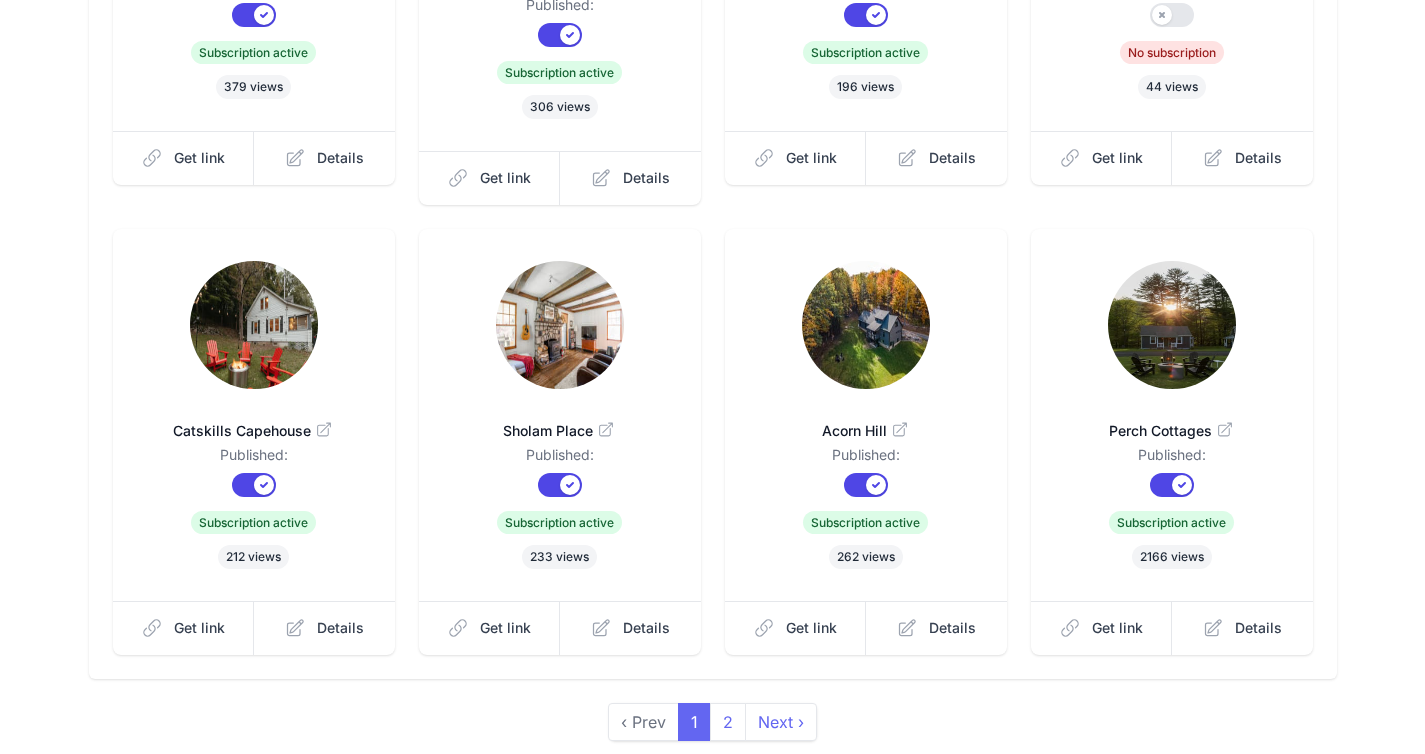 scroll, scrollTop: 538, scrollLeft: 0, axis: vertical 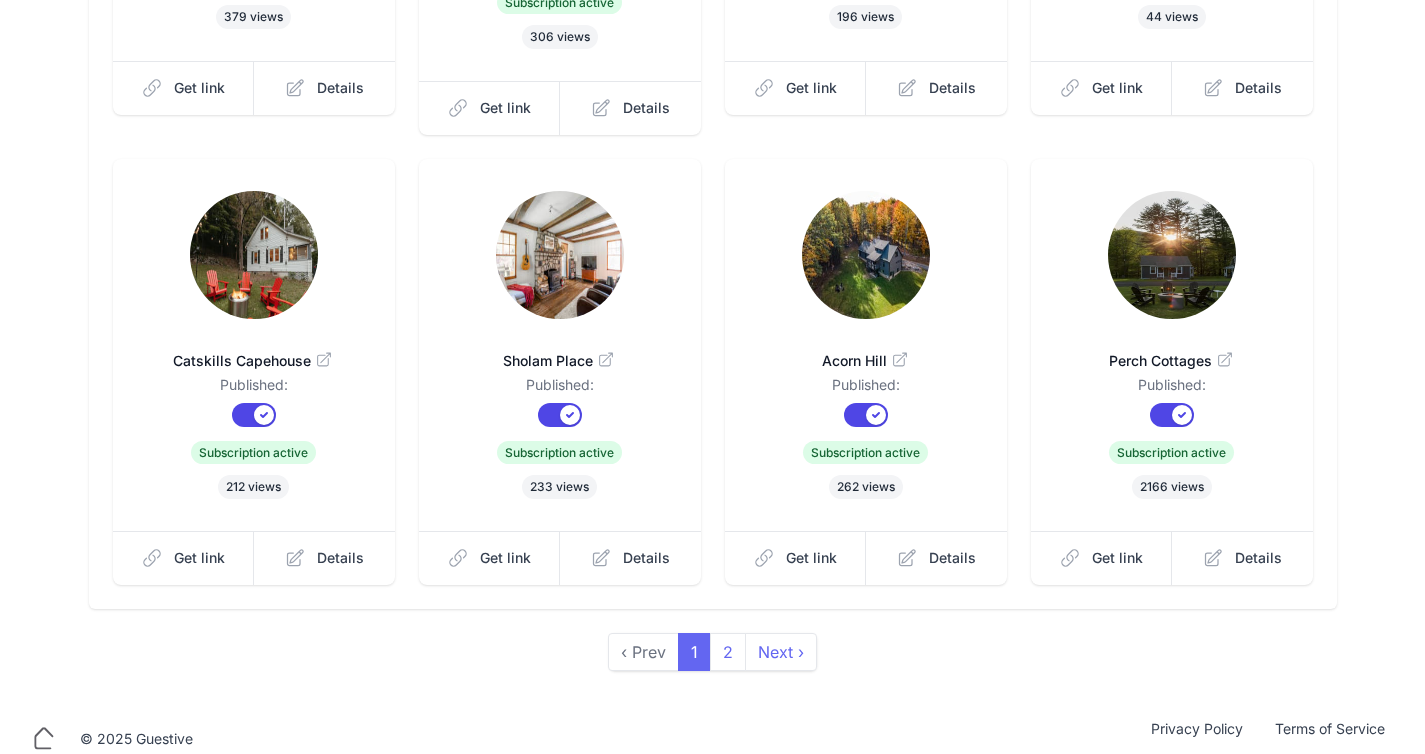 click at bounding box center [1172, 255] 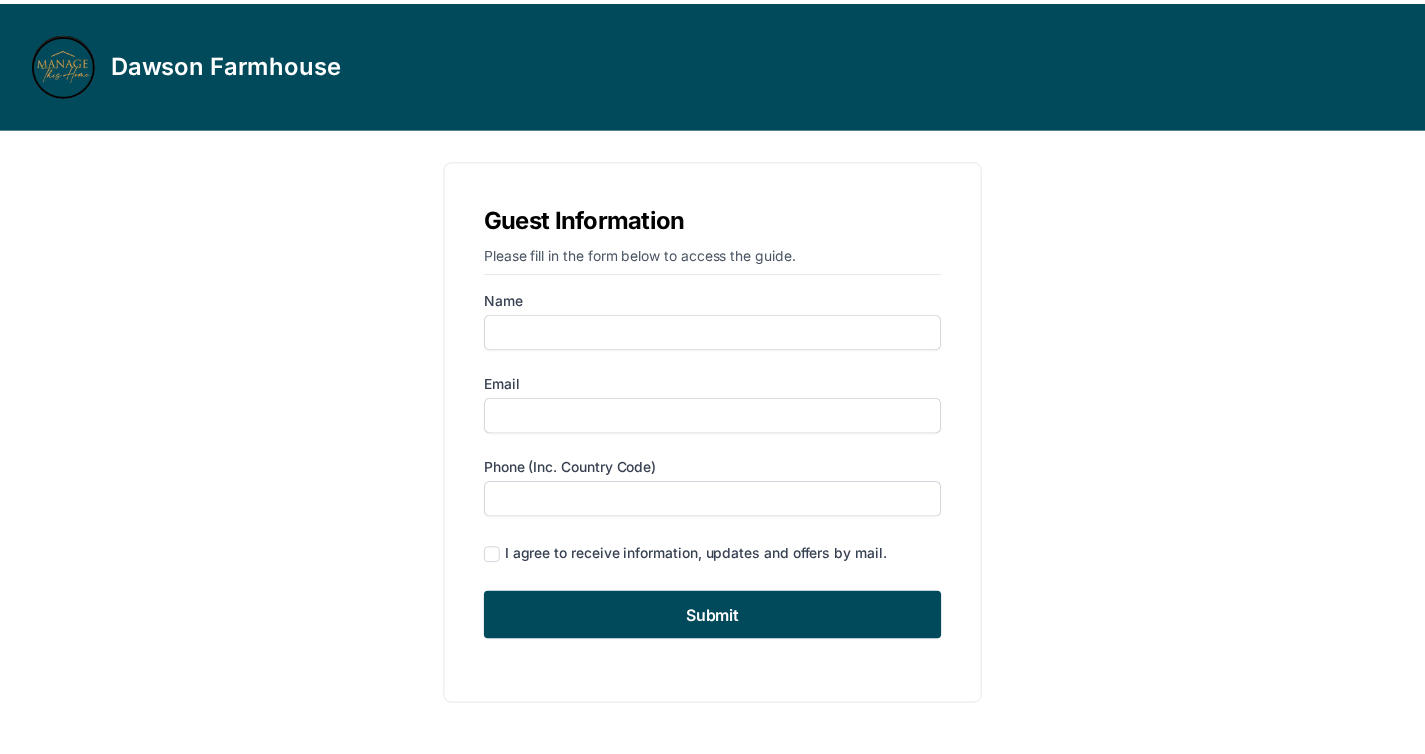 scroll, scrollTop: 0, scrollLeft: 0, axis: both 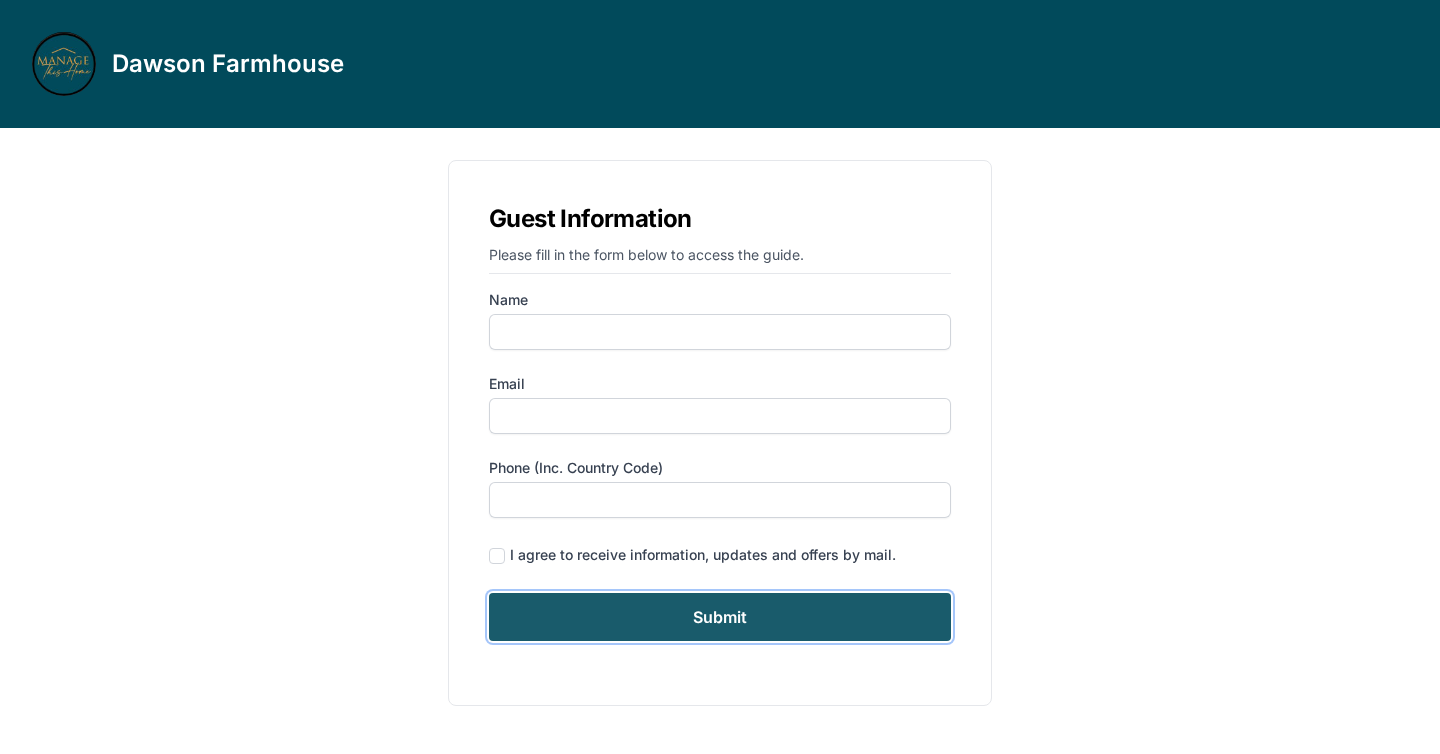 click on "Submit" at bounding box center (720, 617) 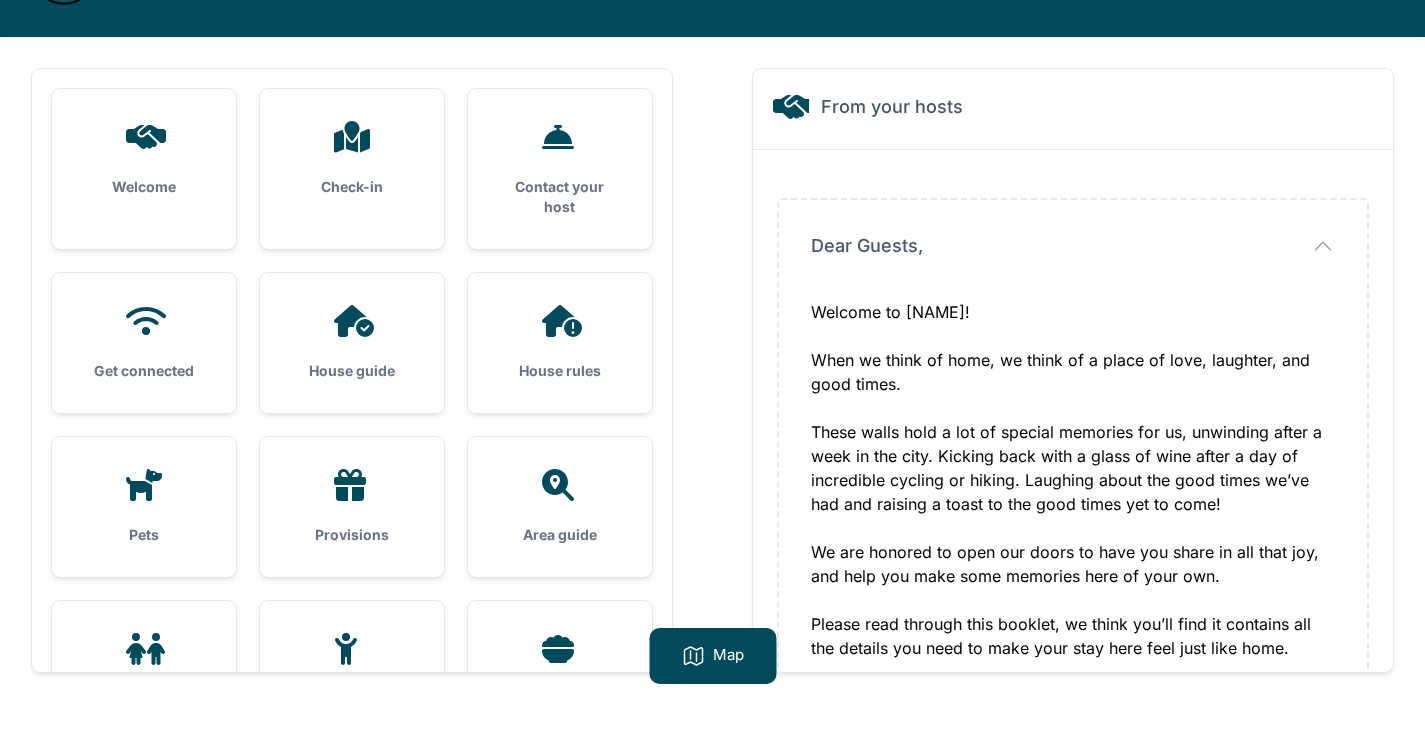 scroll, scrollTop: 116, scrollLeft: 0, axis: vertical 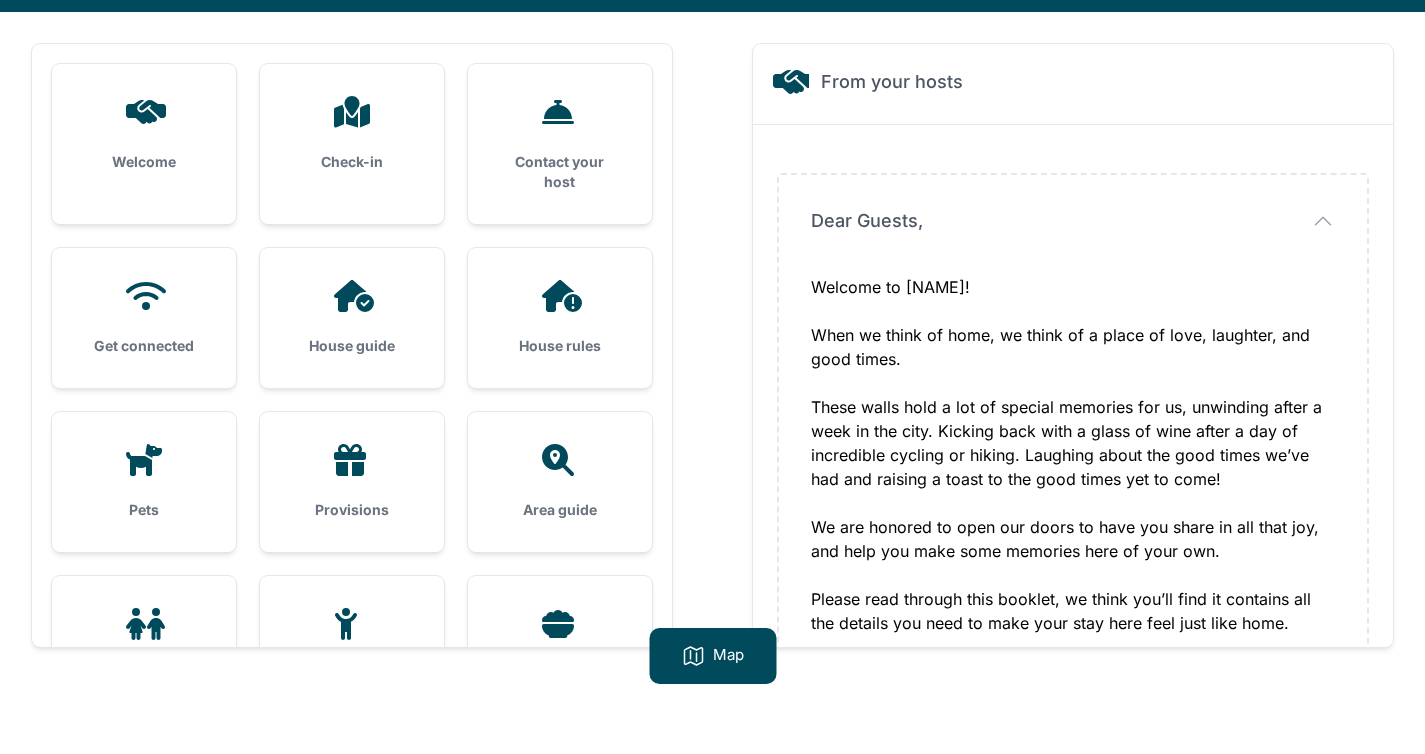 click on "Get connected" at bounding box center (144, 318) 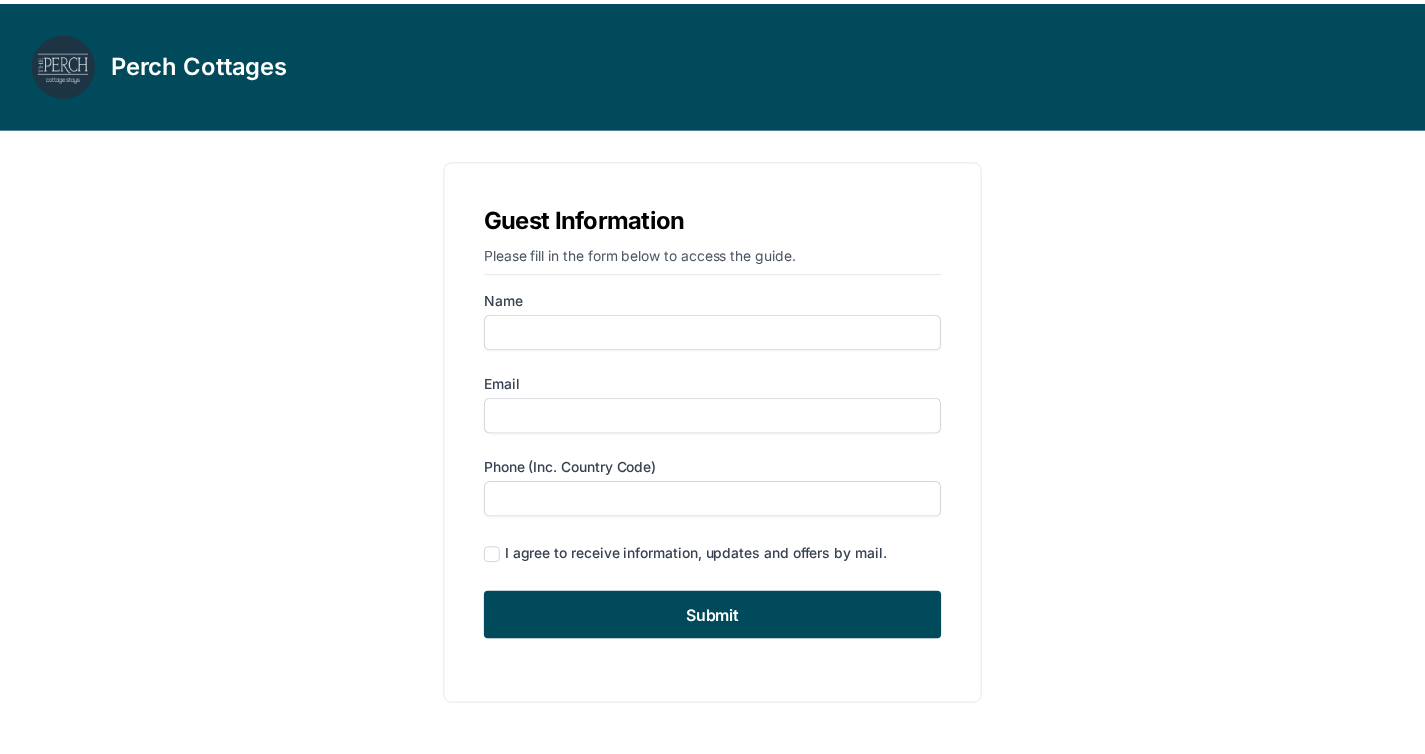 scroll, scrollTop: 0, scrollLeft: 0, axis: both 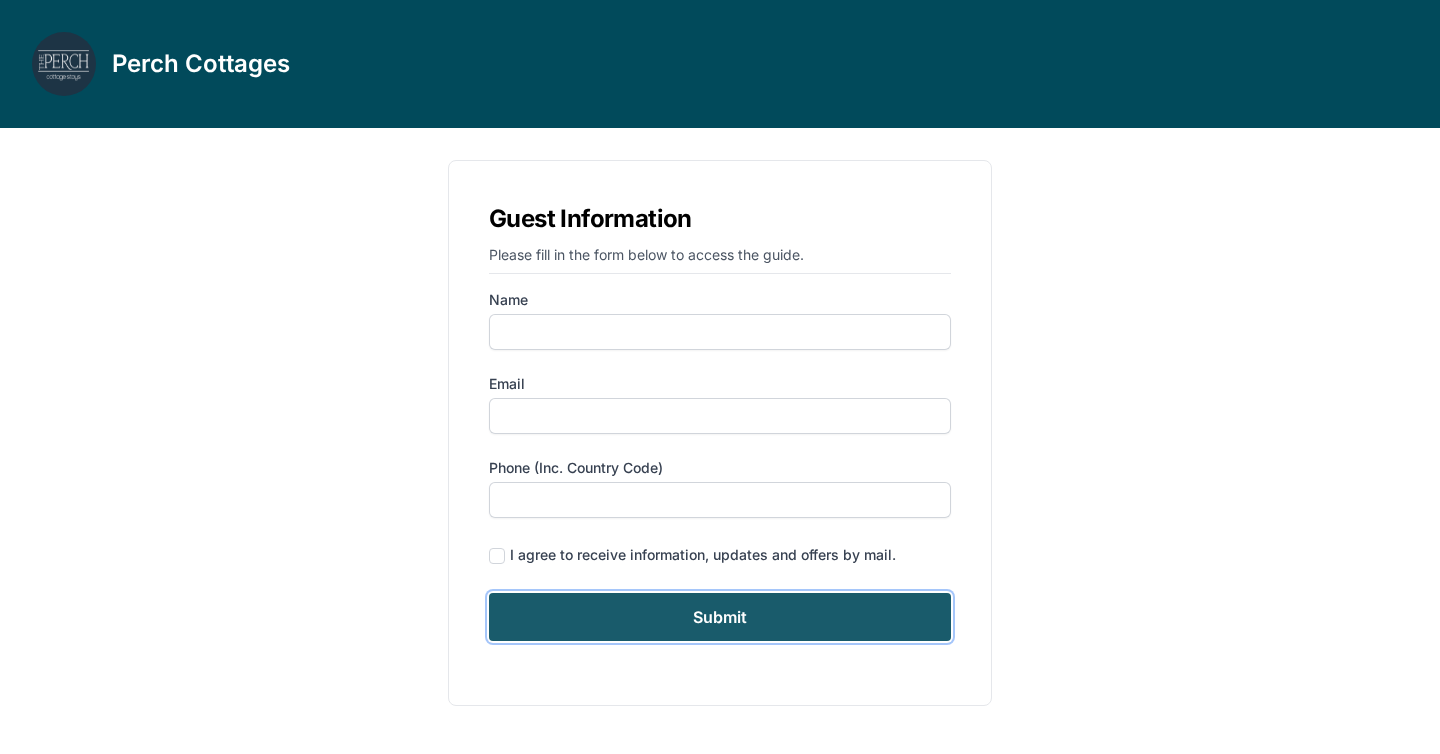 click on "Submit" at bounding box center (720, 617) 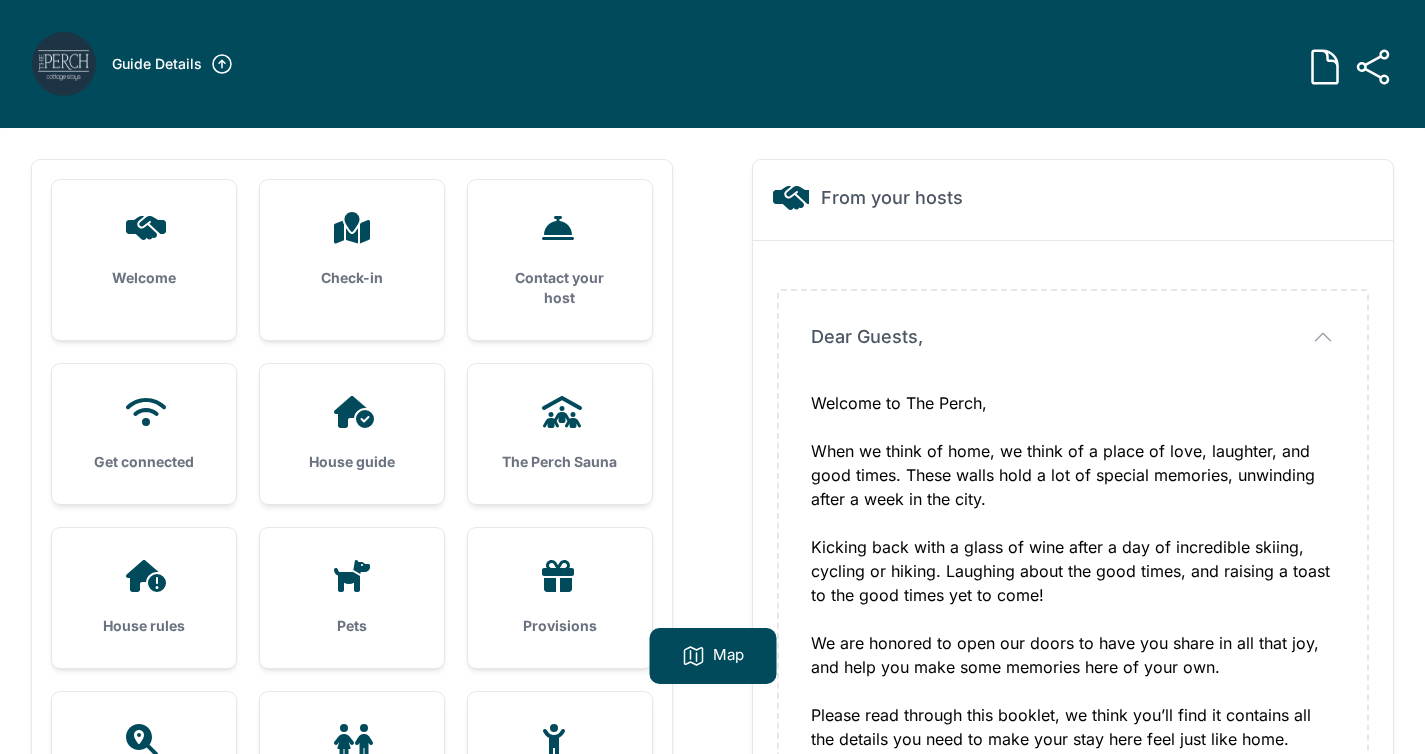 click on "Get connected" at bounding box center [144, 462] 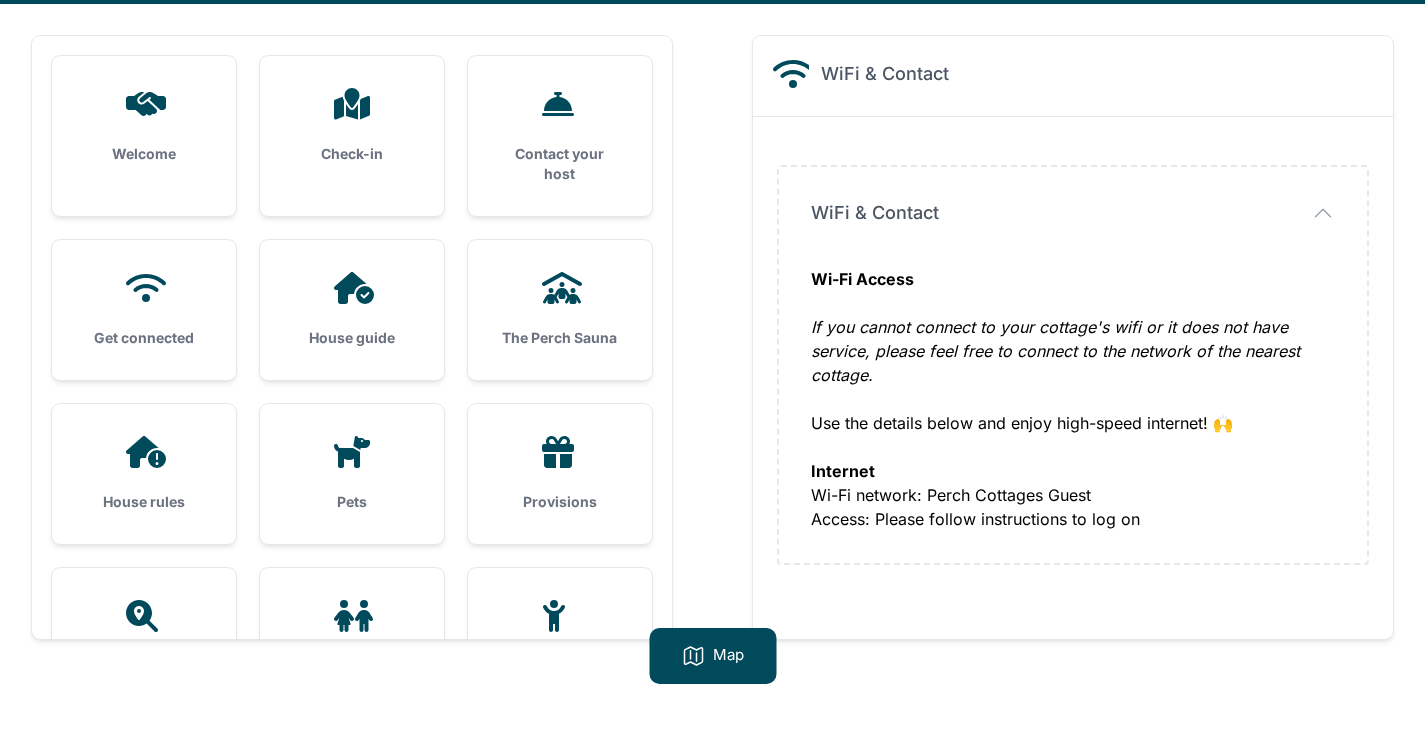 scroll, scrollTop: 128, scrollLeft: 0, axis: vertical 